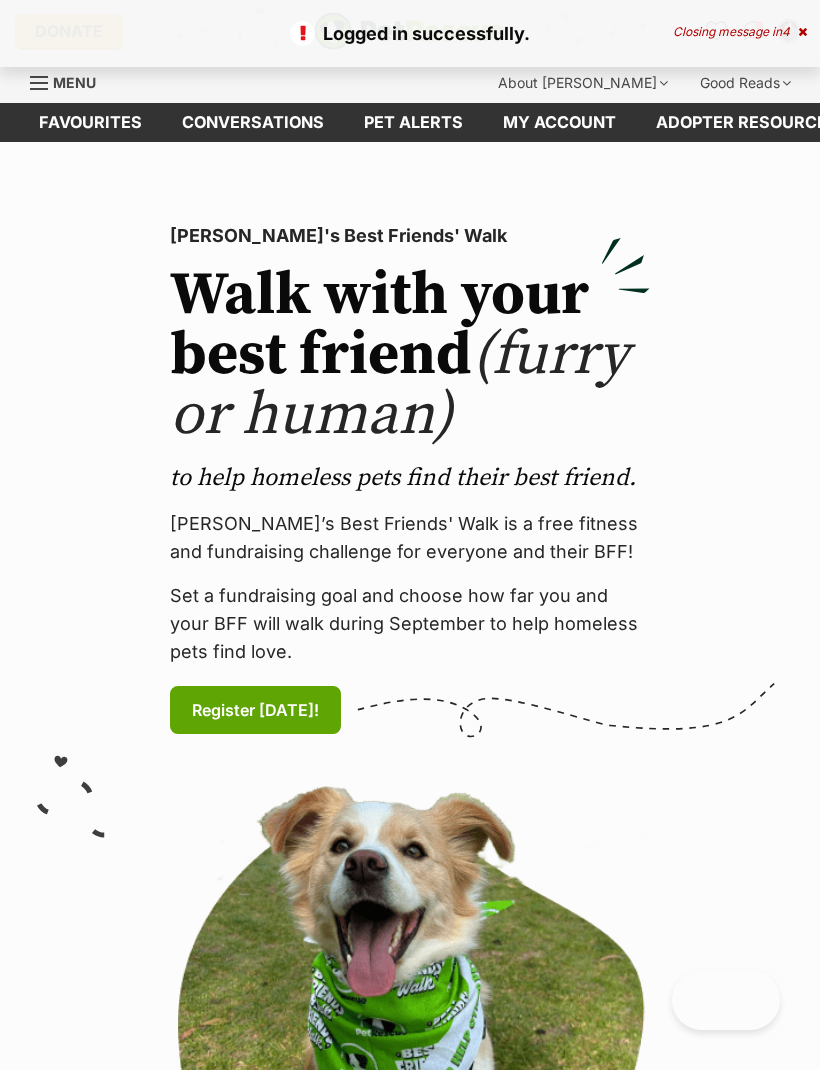 scroll, scrollTop: 0, scrollLeft: 0, axis: both 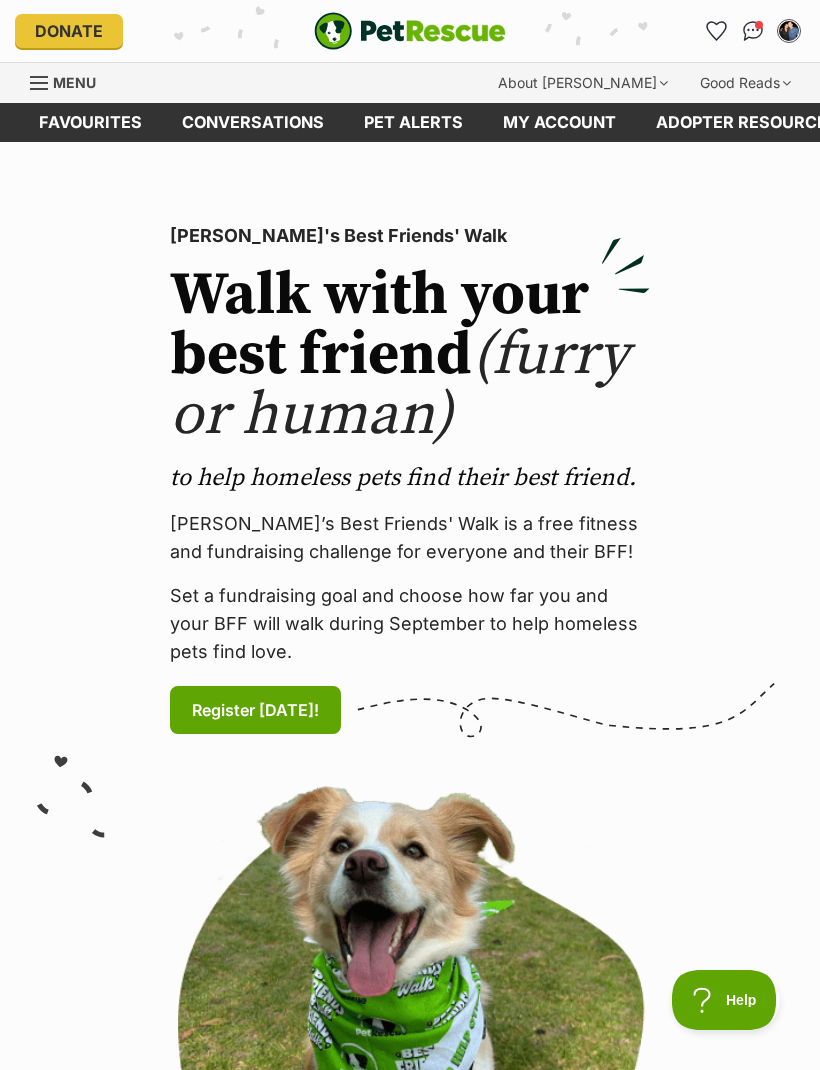click at bounding box center [753, 31] 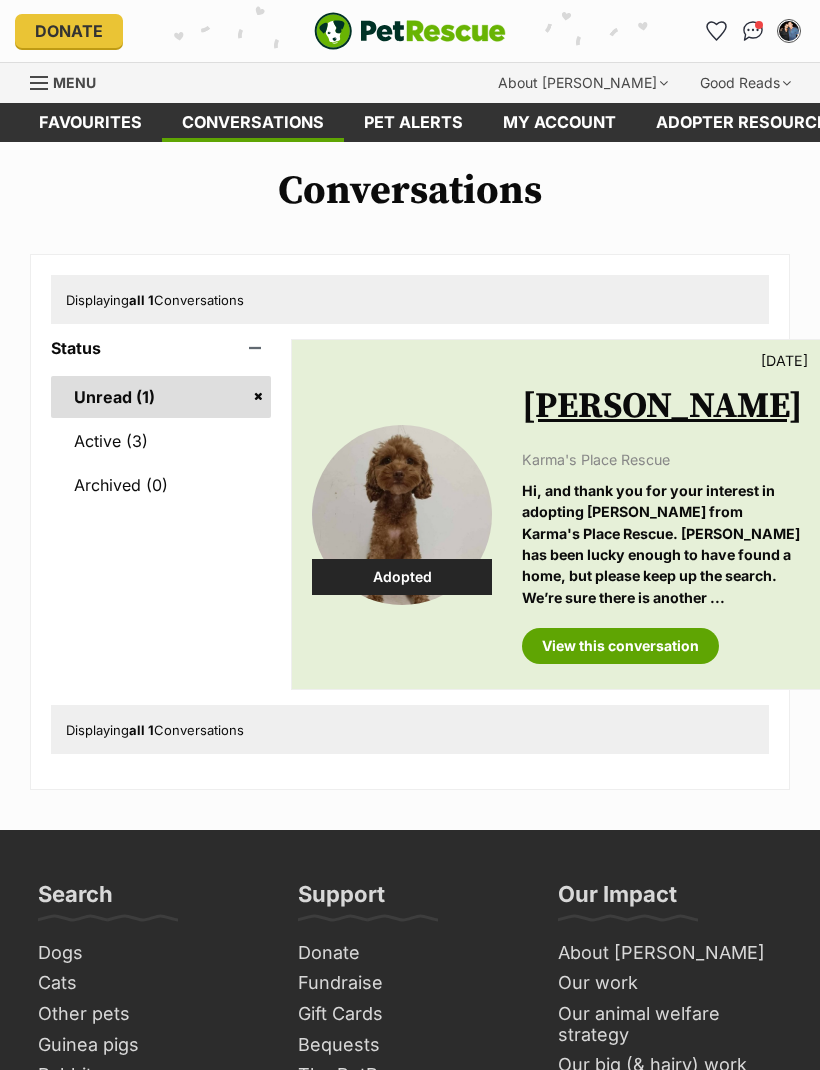 scroll, scrollTop: 0, scrollLeft: 0, axis: both 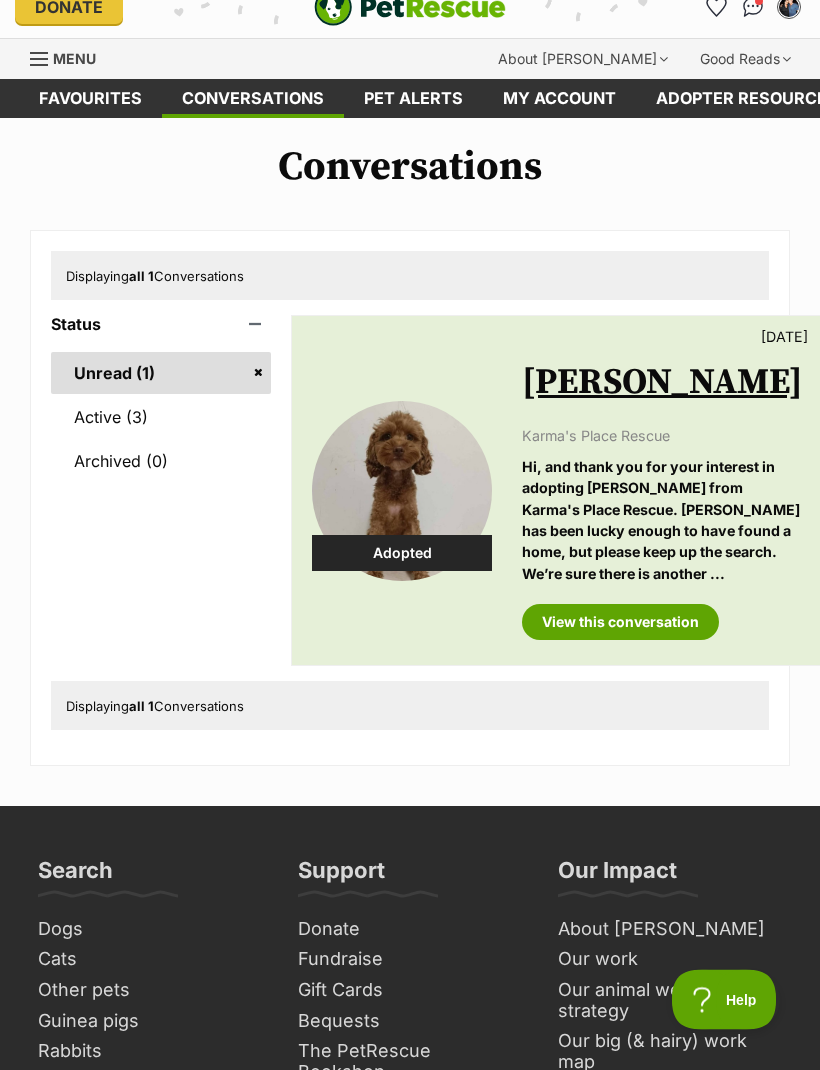 click on "Active (3)" at bounding box center [161, 418] 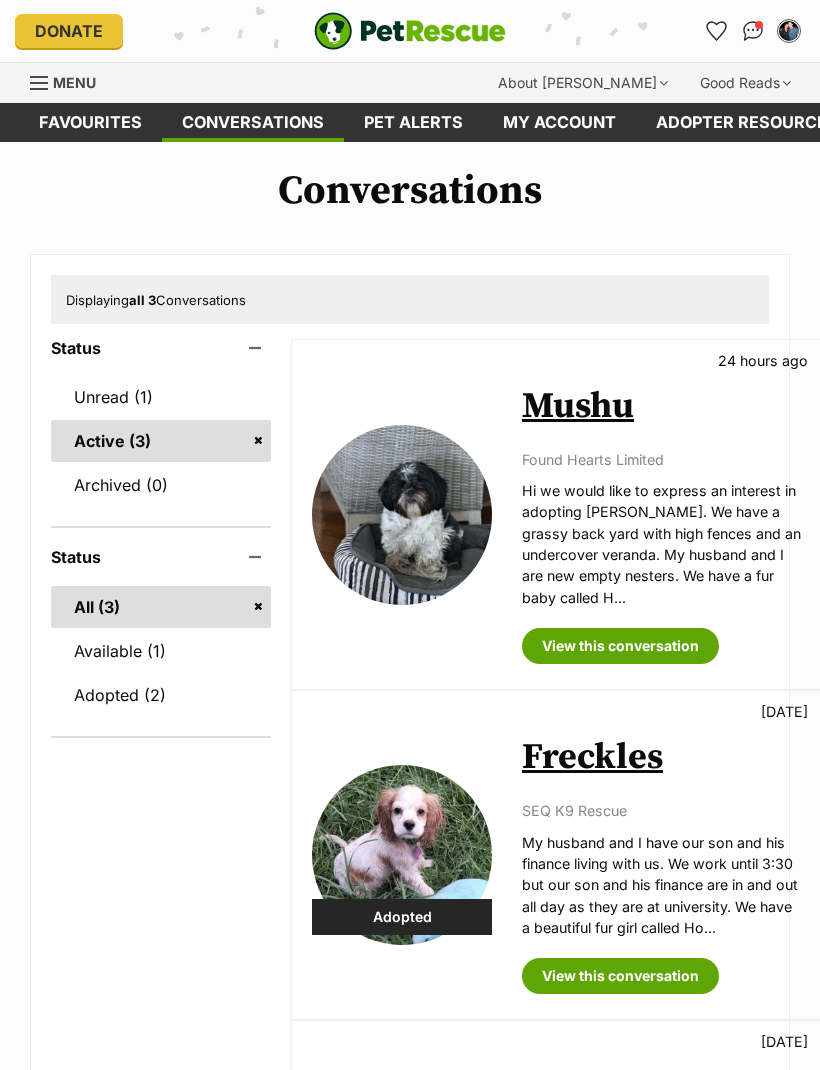 scroll, scrollTop: 0, scrollLeft: 0, axis: both 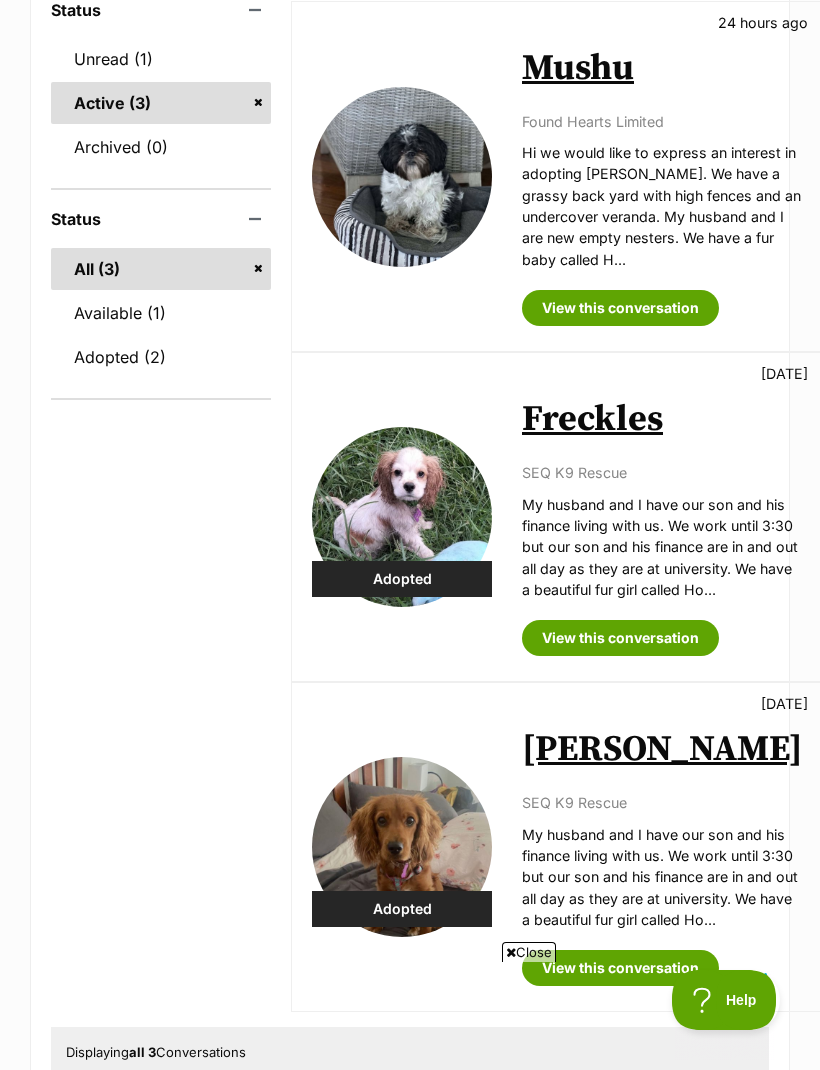 click on "Available (1)" at bounding box center [161, 313] 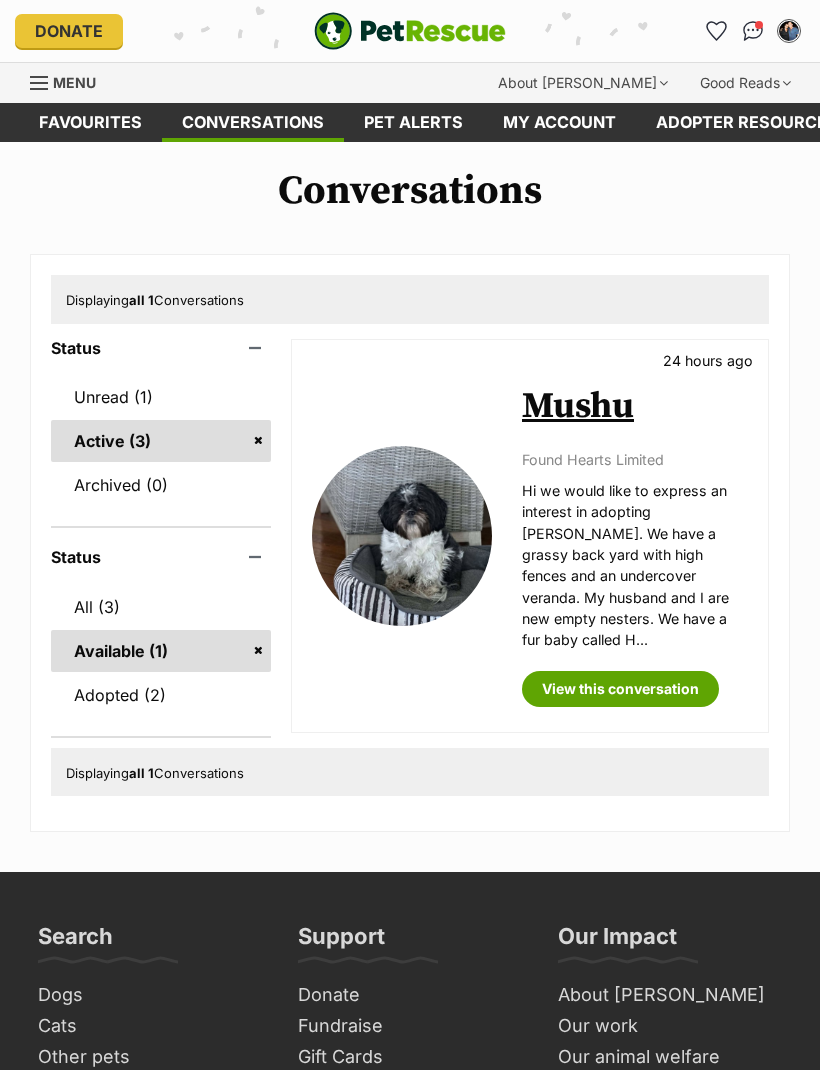 scroll, scrollTop: 0, scrollLeft: 0, axis: both 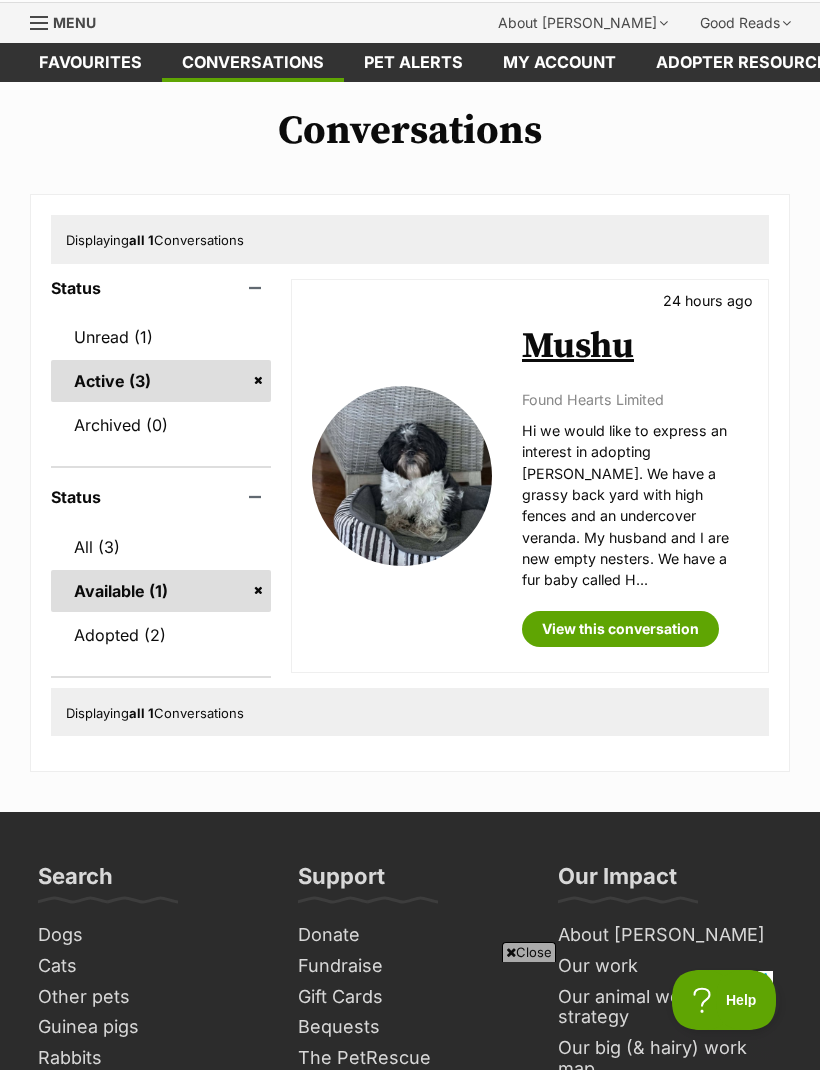 click on "Adopted (2)" at bounding box center [161, 635] 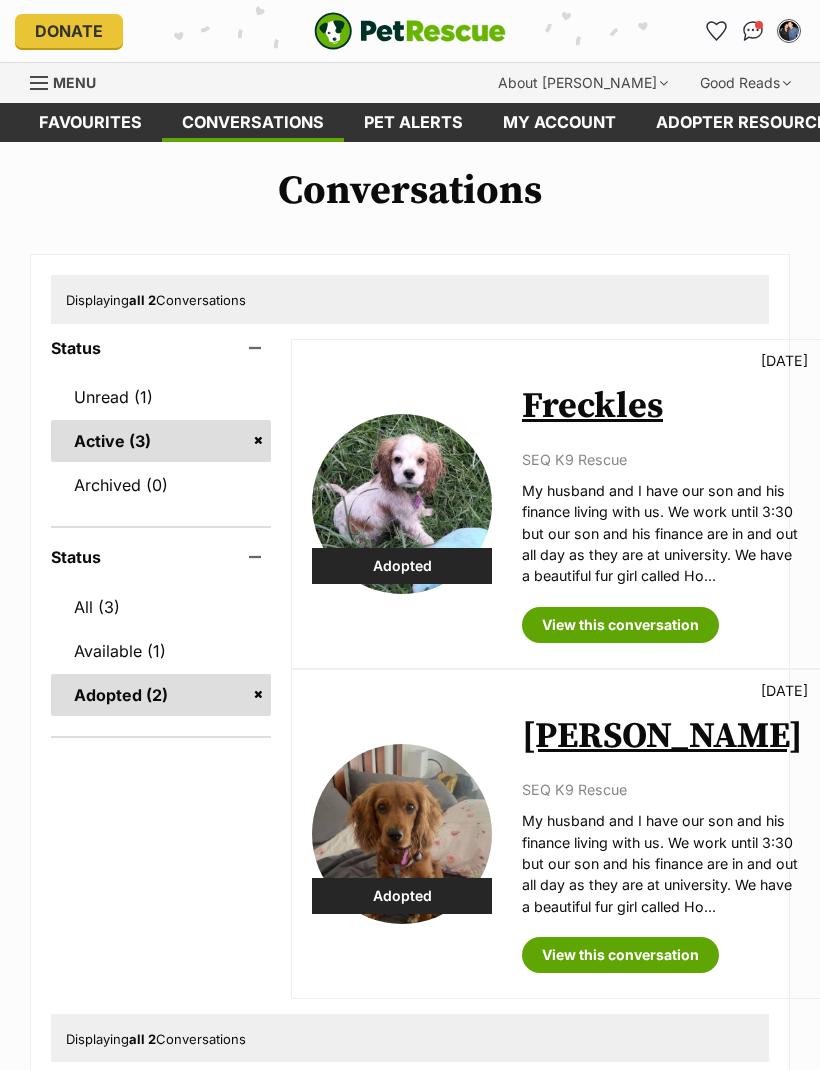 scroll, scrollTop: 0, scrollLeft: 0, axis: both 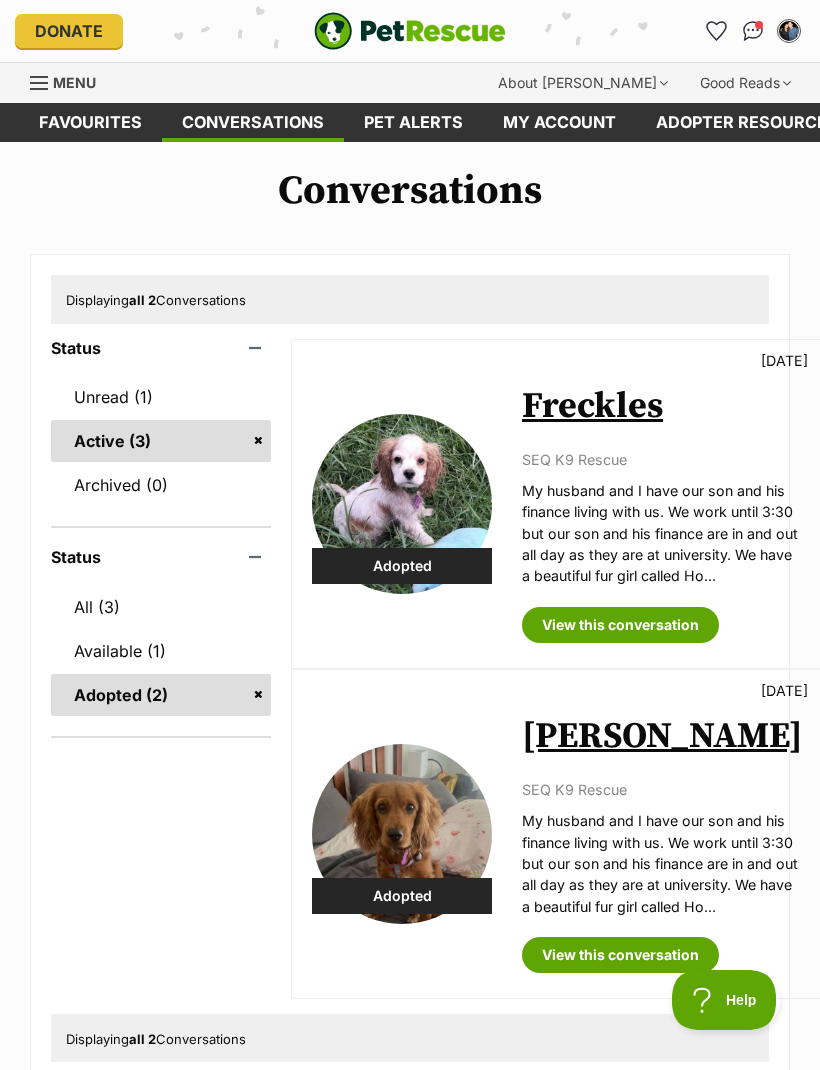 click on "Unread (1)" at bounding box center [161, 397] 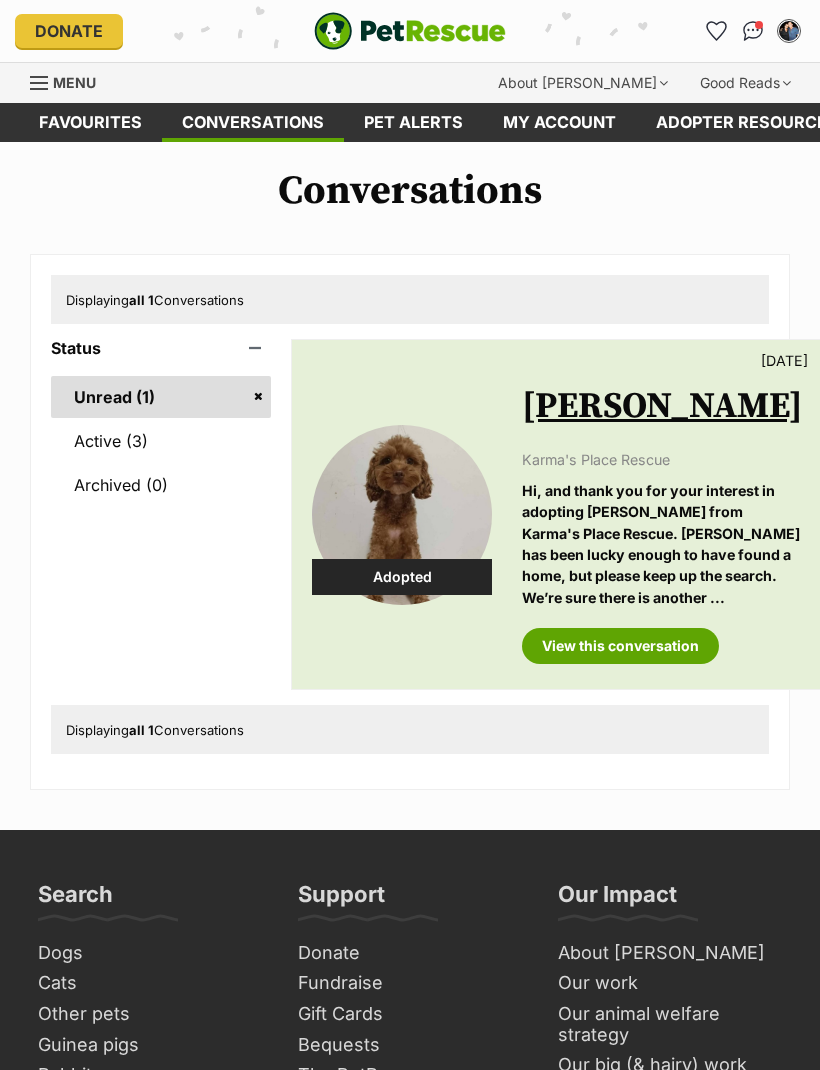 scroll, scrollTop: 63, scrollLeft: 0, axis: vertical 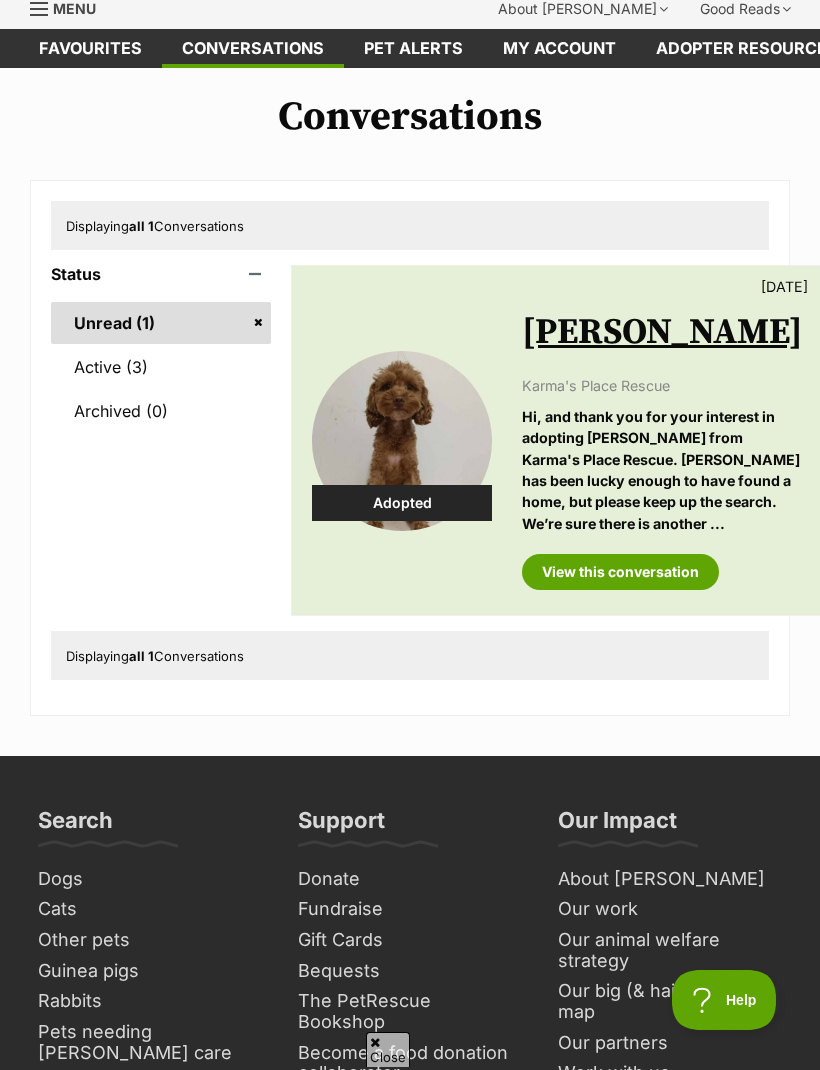 click on "View this conversation" at bounding box center (620, 572) 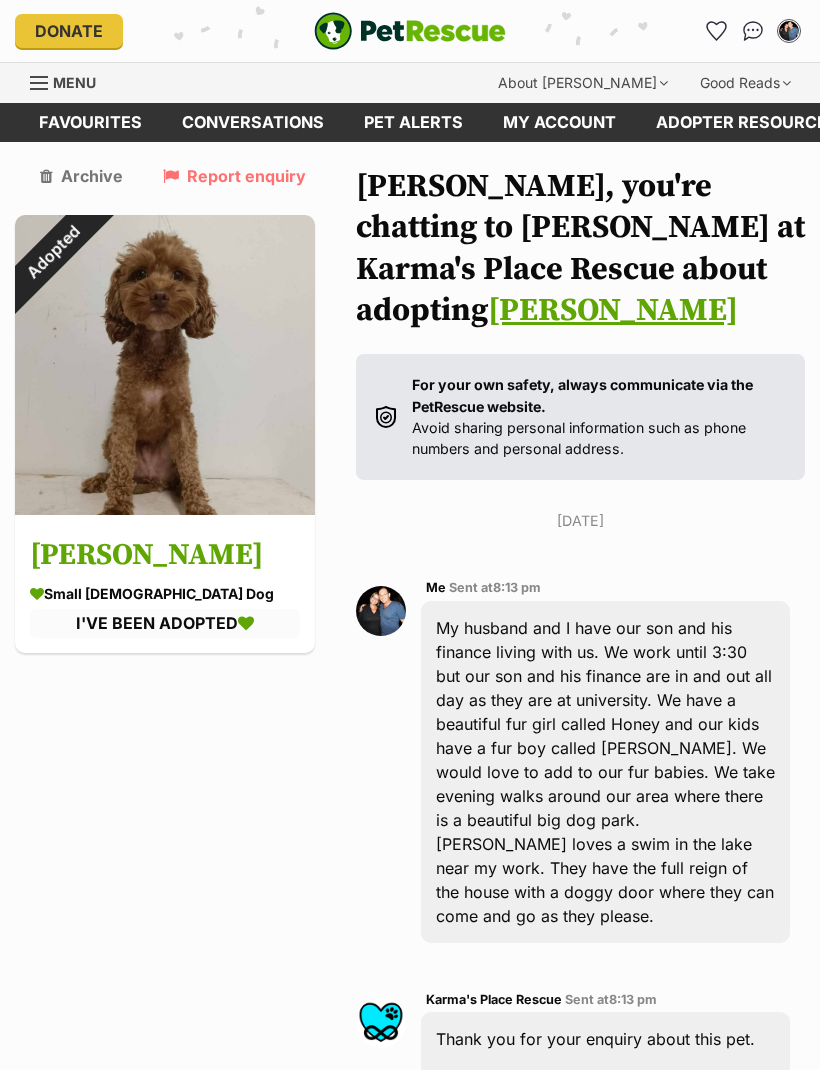 scroll, scrollTop: 0, scrollLeft: 0, axis: both 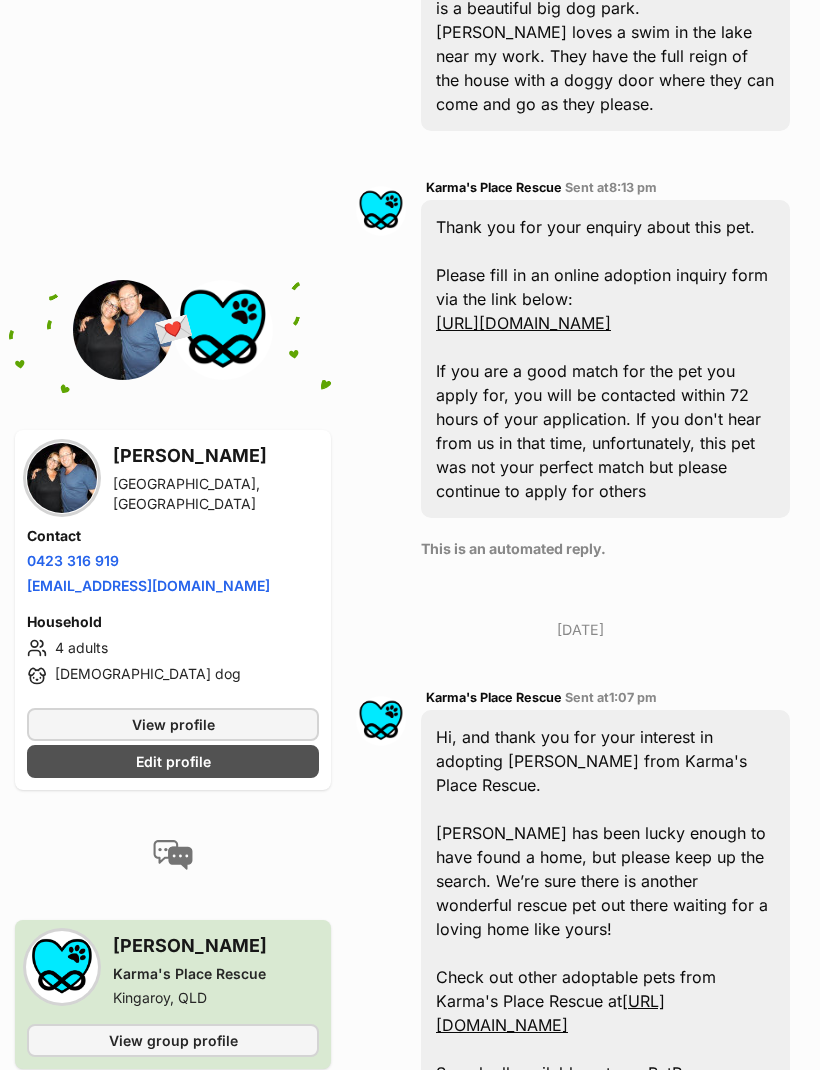 click on "Edit profile" at bounding box center (173, 762) 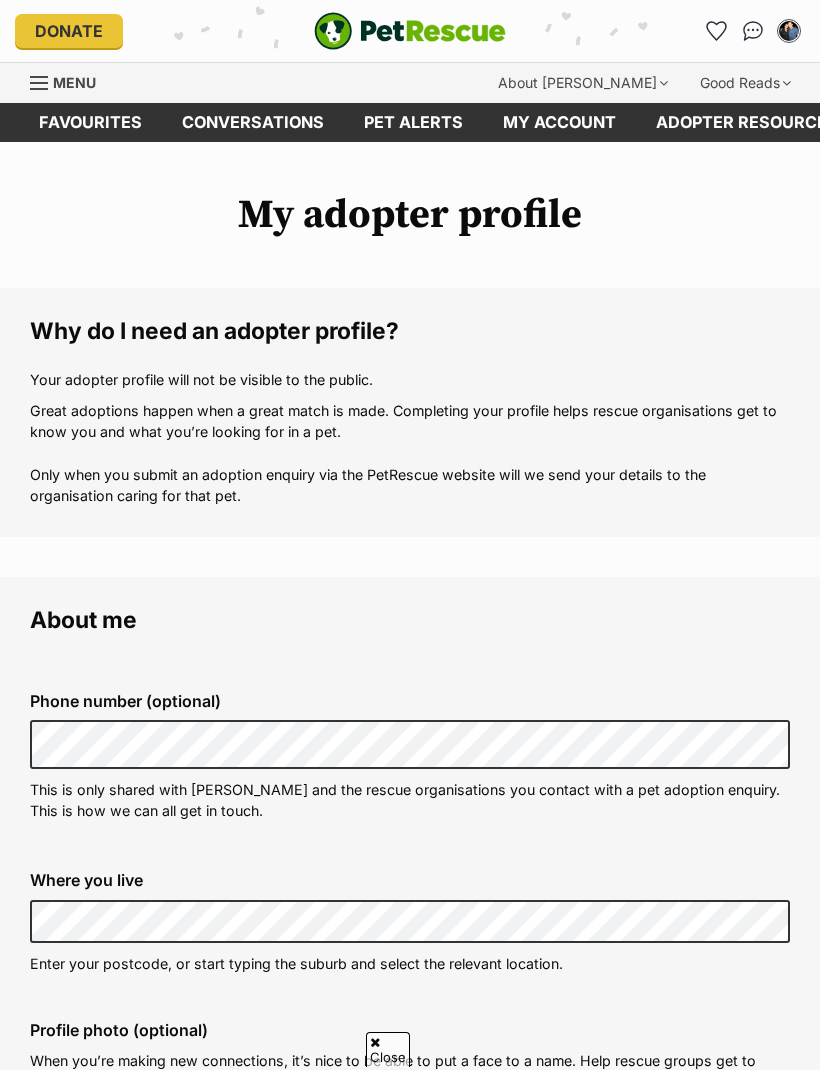 scroll, scrollTop: 600, scrollLeft: 0, axis: vertical 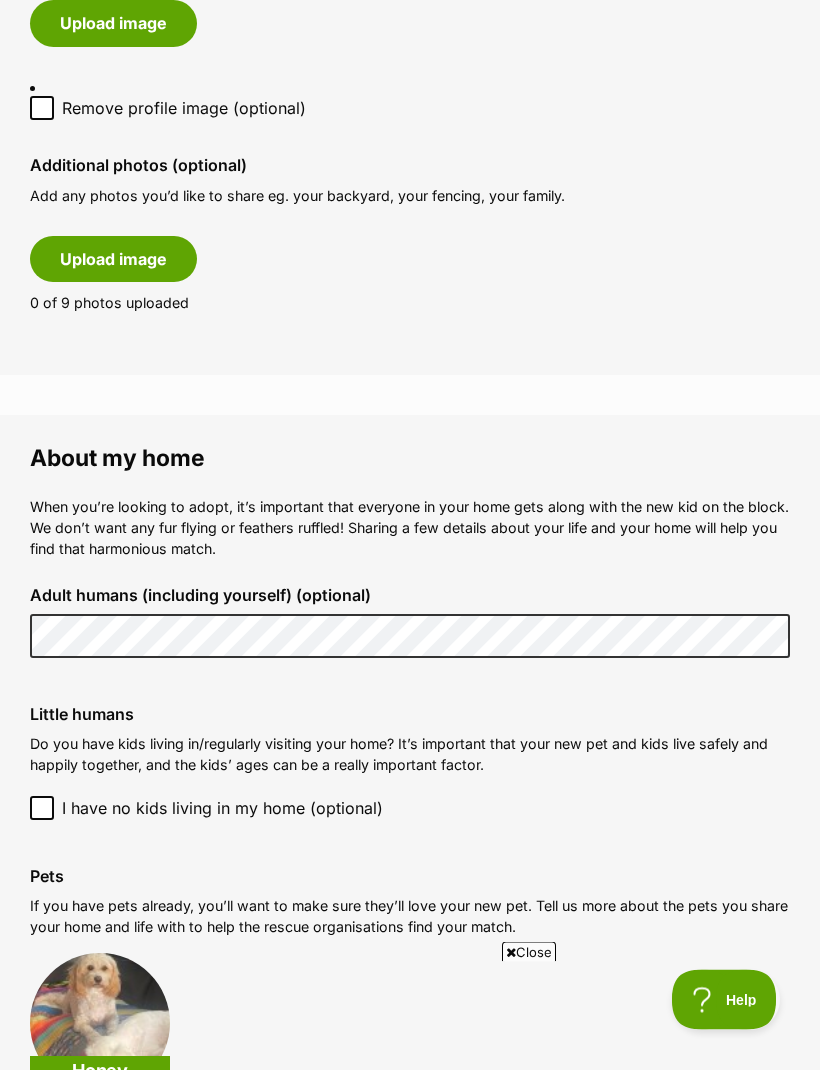 click on "Upload image" at bounding box center (113, 260) 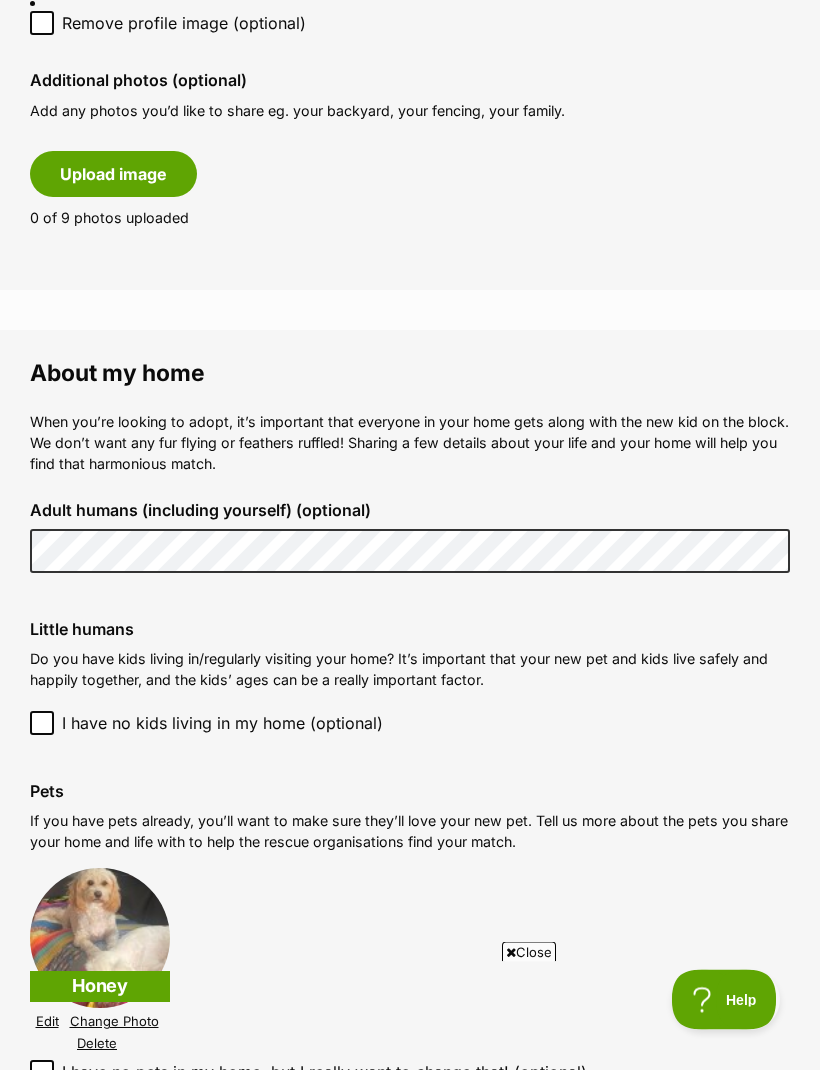 scroll, scrollTop: 1364, scrollLeft: 0, axis: vertical 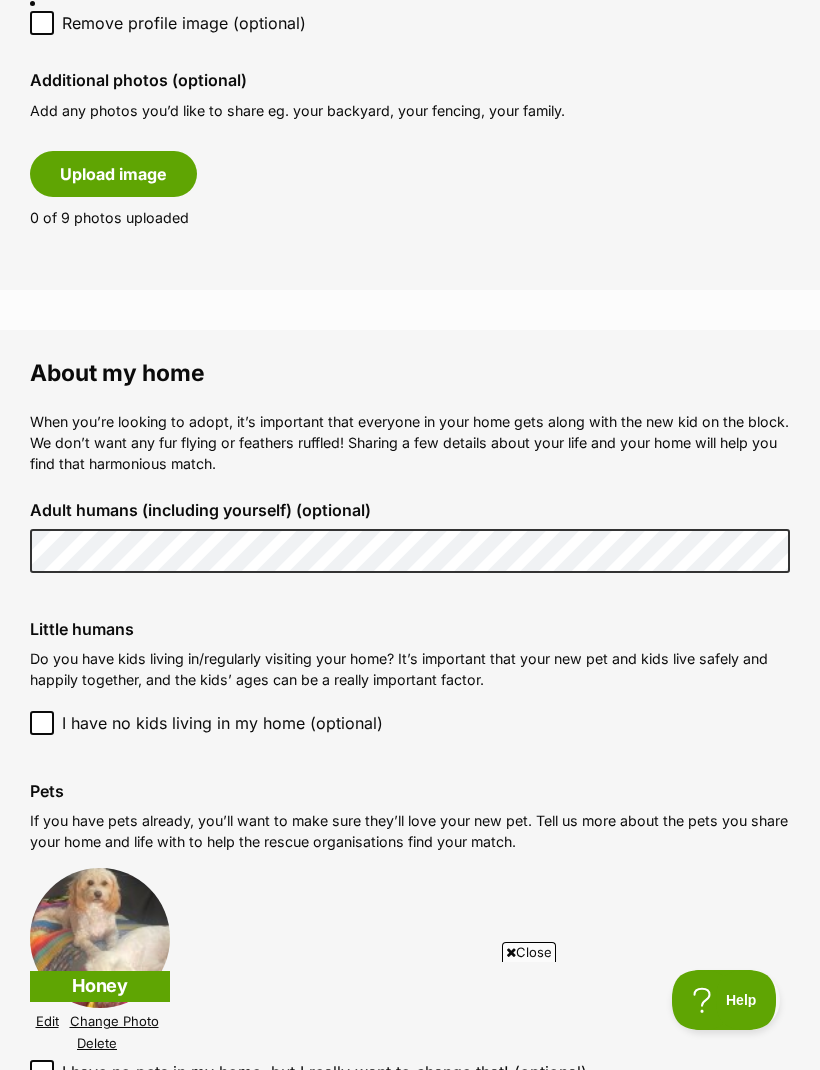 click on "Do you have kids living in/regularly visiting your home? It’s important that your new pet and kids live safely and happily together, and the kids’ ages can be a really important factor." at bounding box center (410, 669) 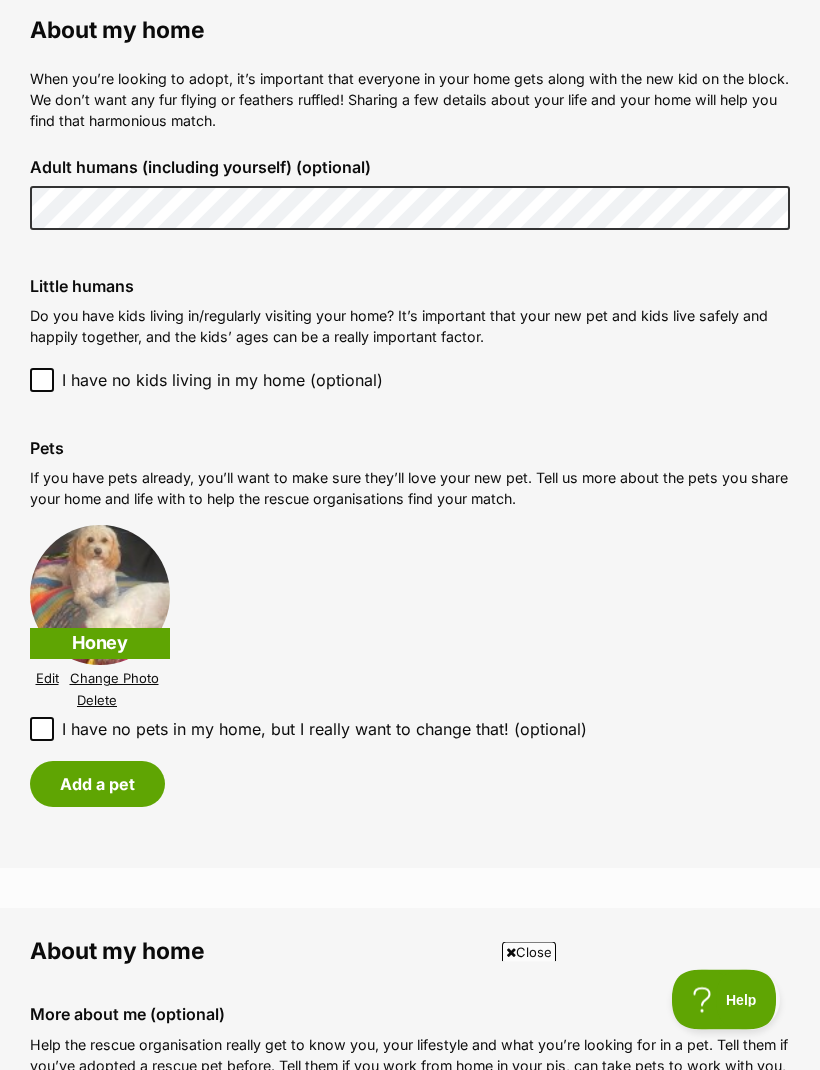 scroll, scrollTop: 1707, scrollLeft: 0, axis: vertical 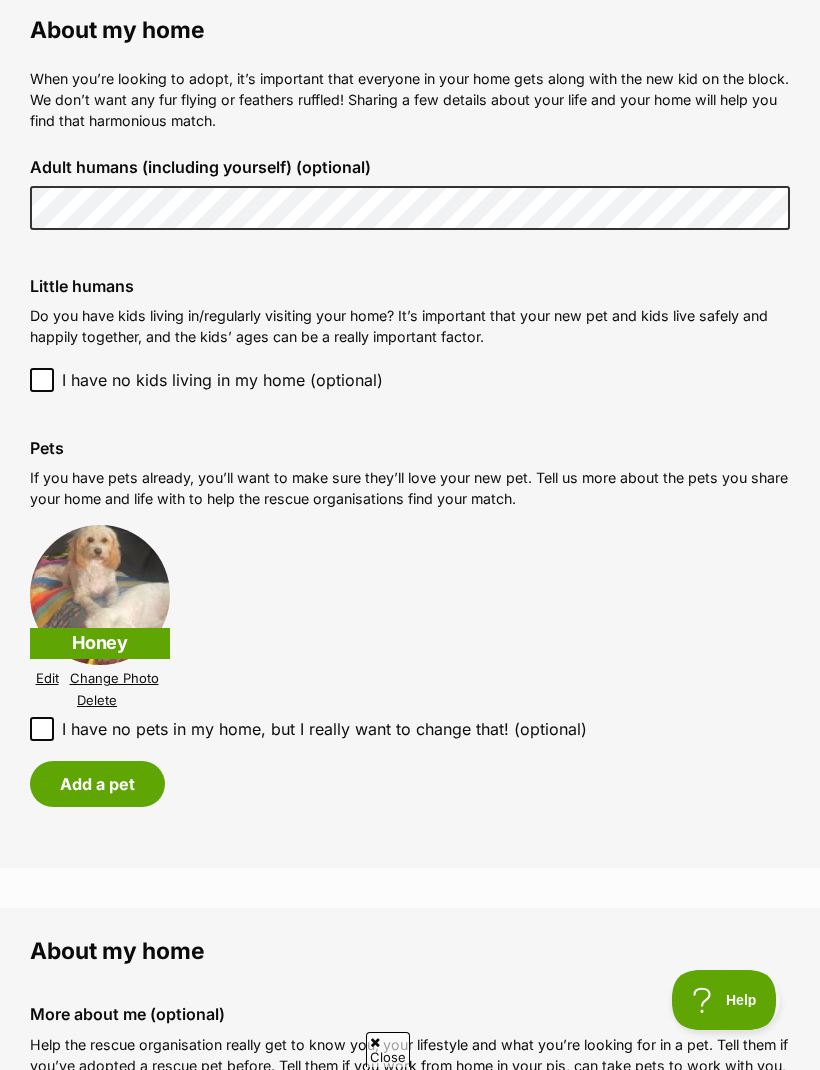 click at bounding box center [100, 595] 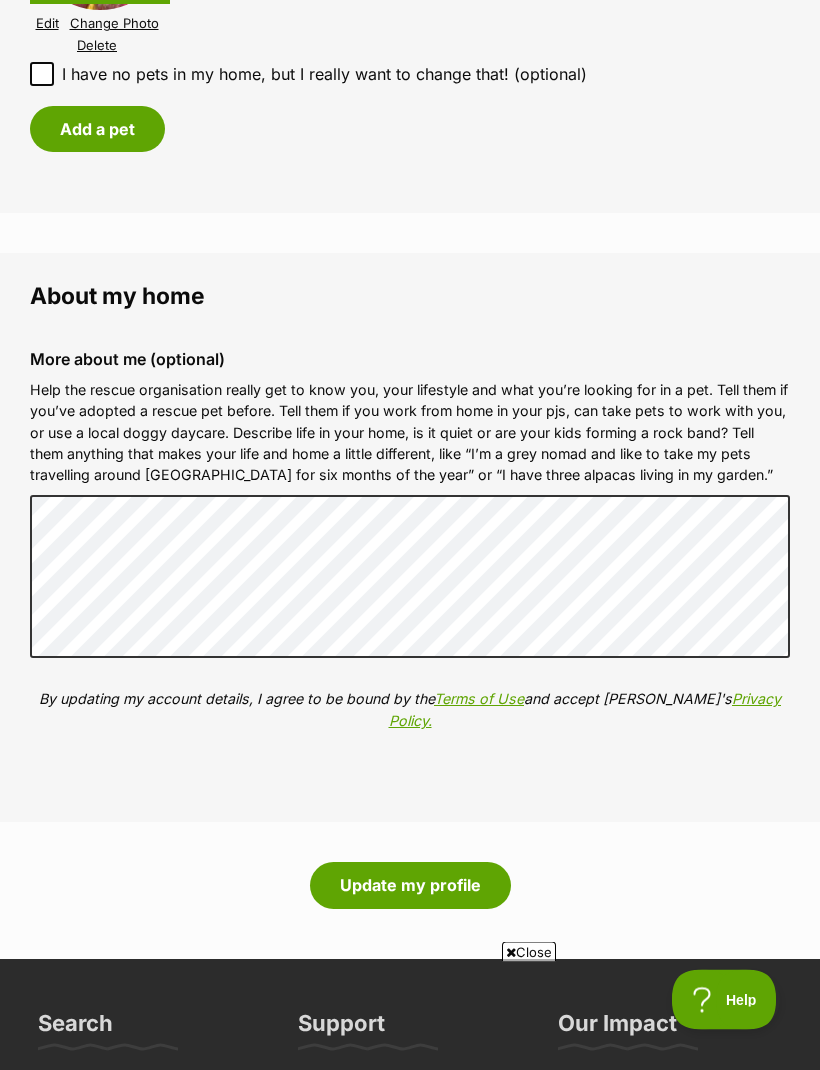 scroll, scrollTop: 2362, scrollLeft: 0, axis: vertical 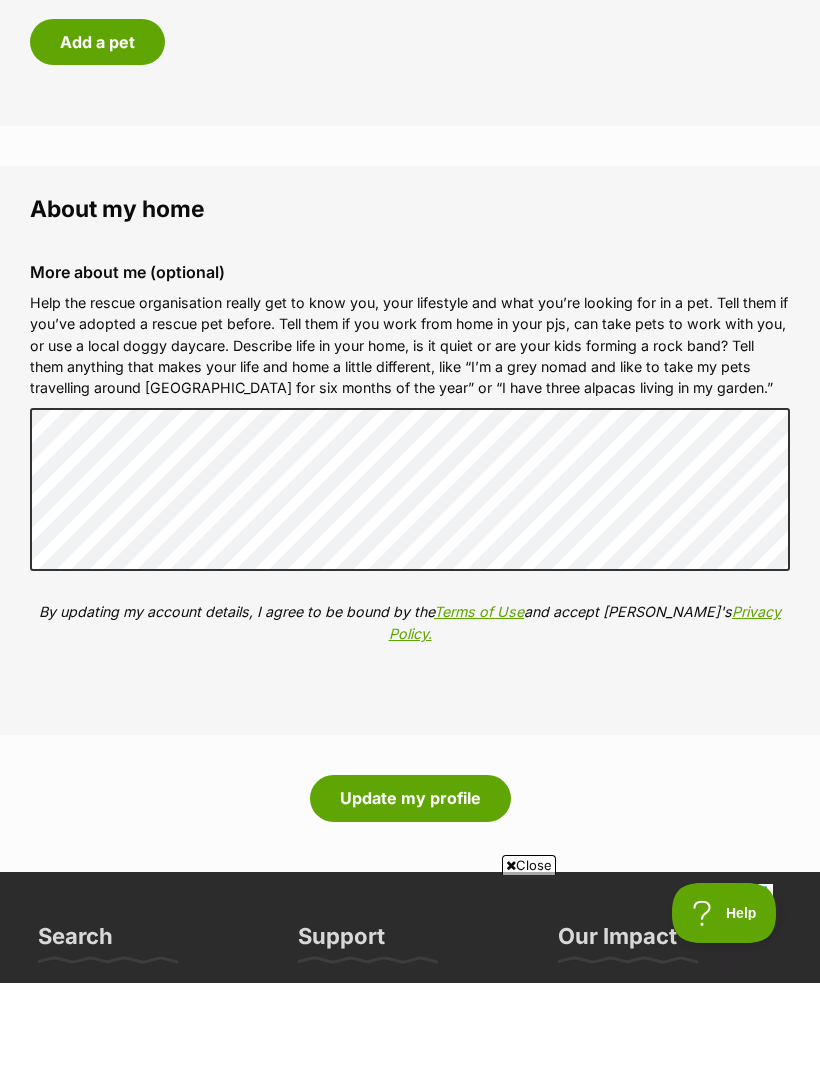 click on "Update my profile" at bounding box center (410, 885) 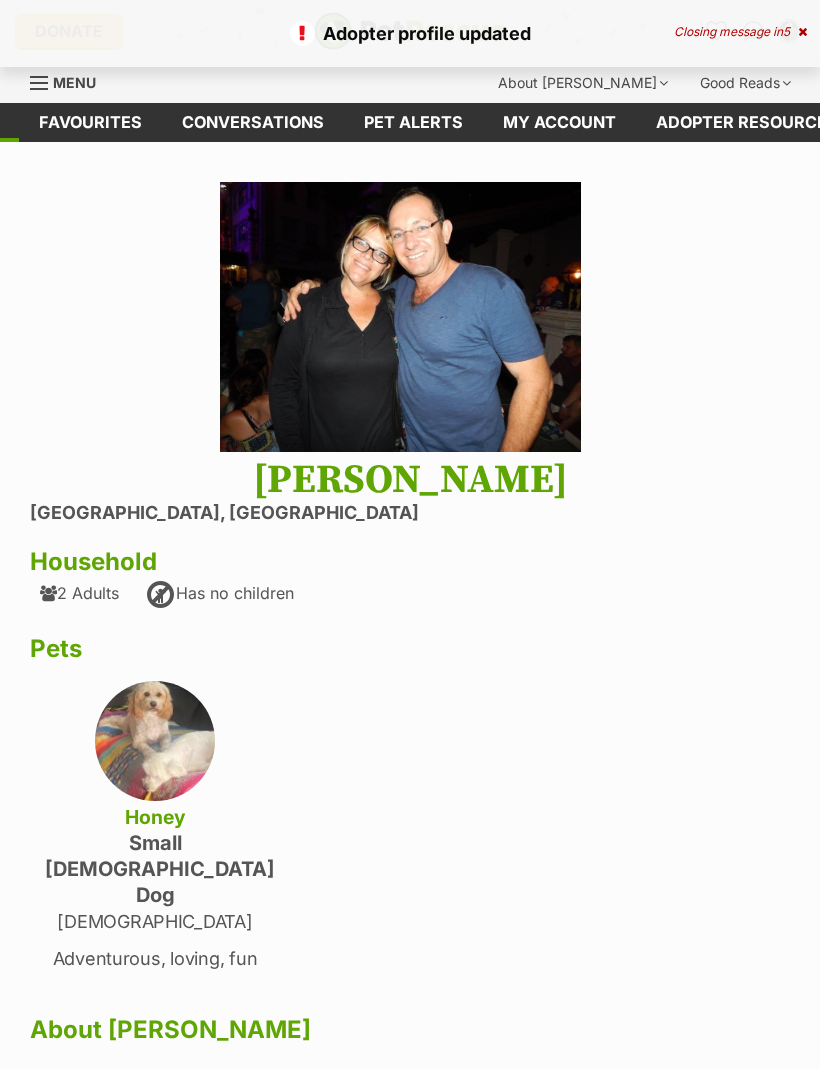 scroll, scrollTop: 0, scrollLeft: 0, axis: both 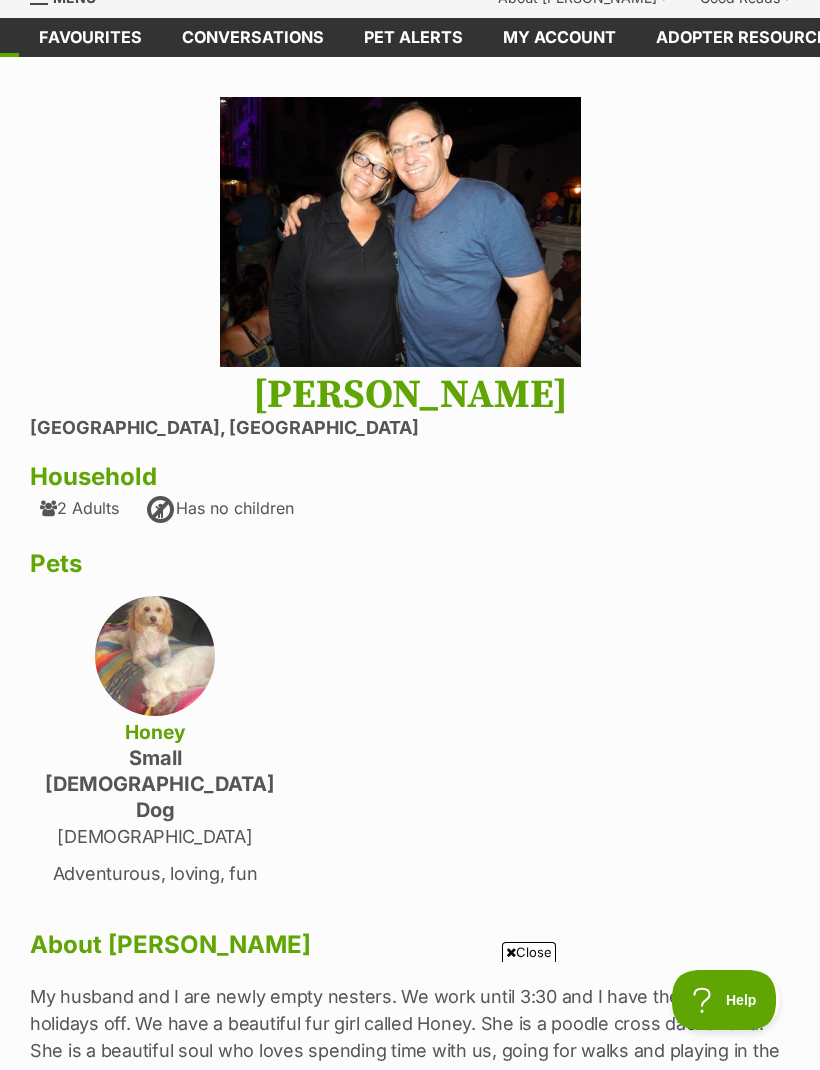 click on "Honey" at bounding box center [155, 732] 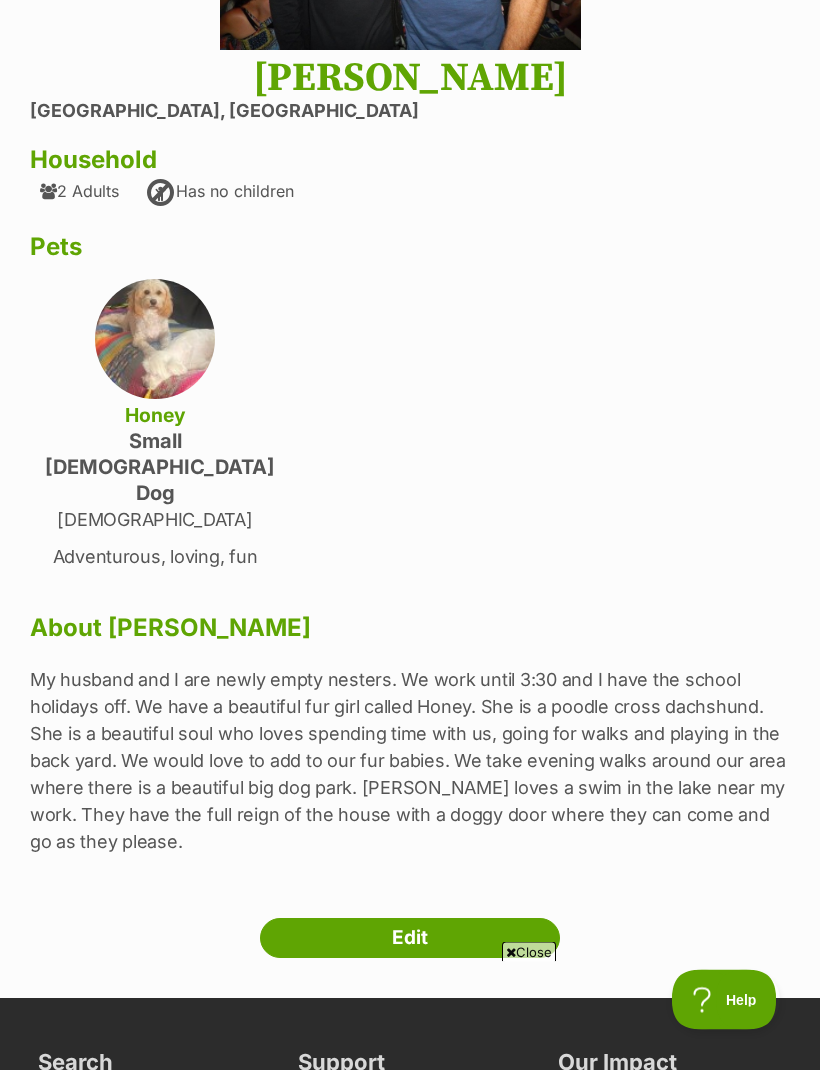 scroll, scrollTop: 402, scrollLeft: 0, axis: vertical 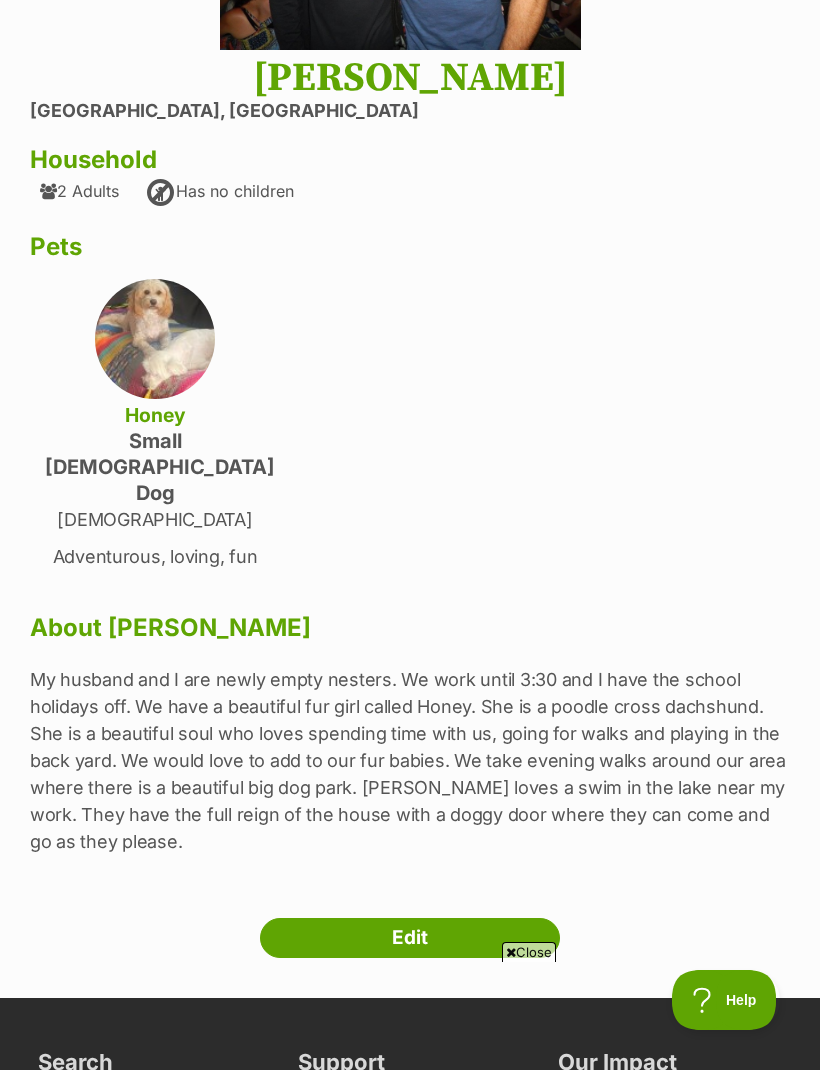 click on "Honey" at bounding box center [155, 415] 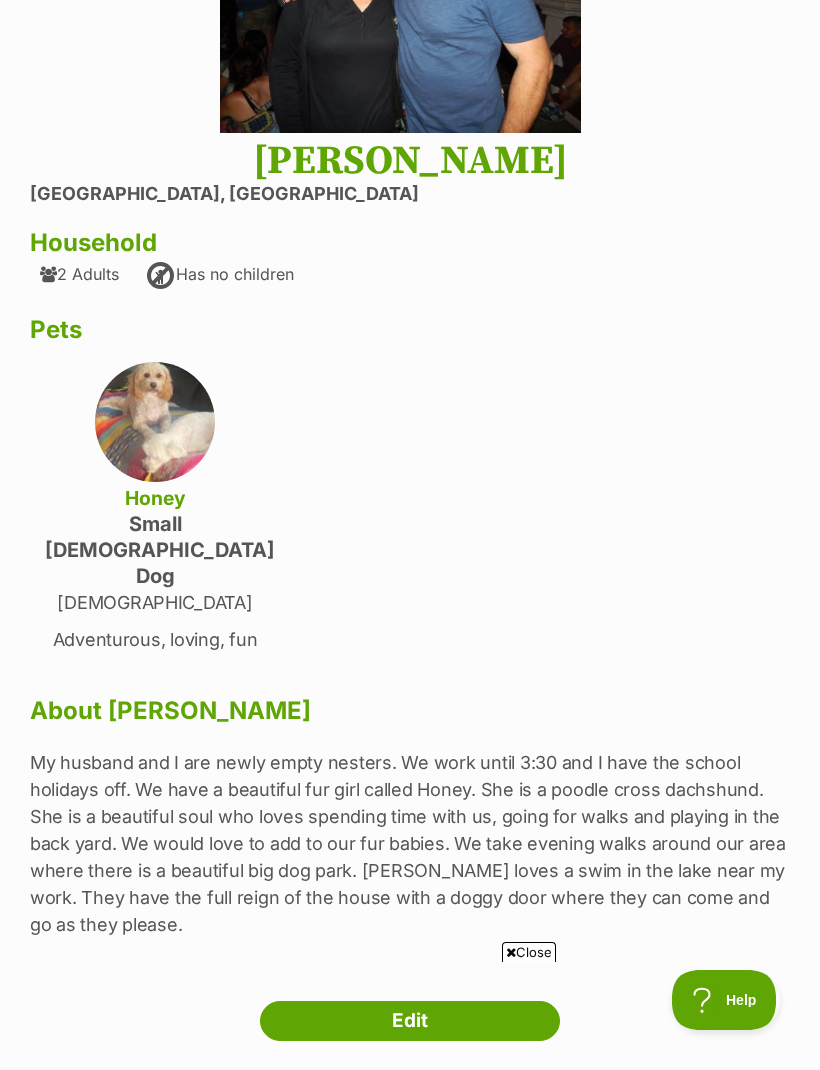 scroll, scrollTop: 389, scrollLeft: 0, axis: vertical 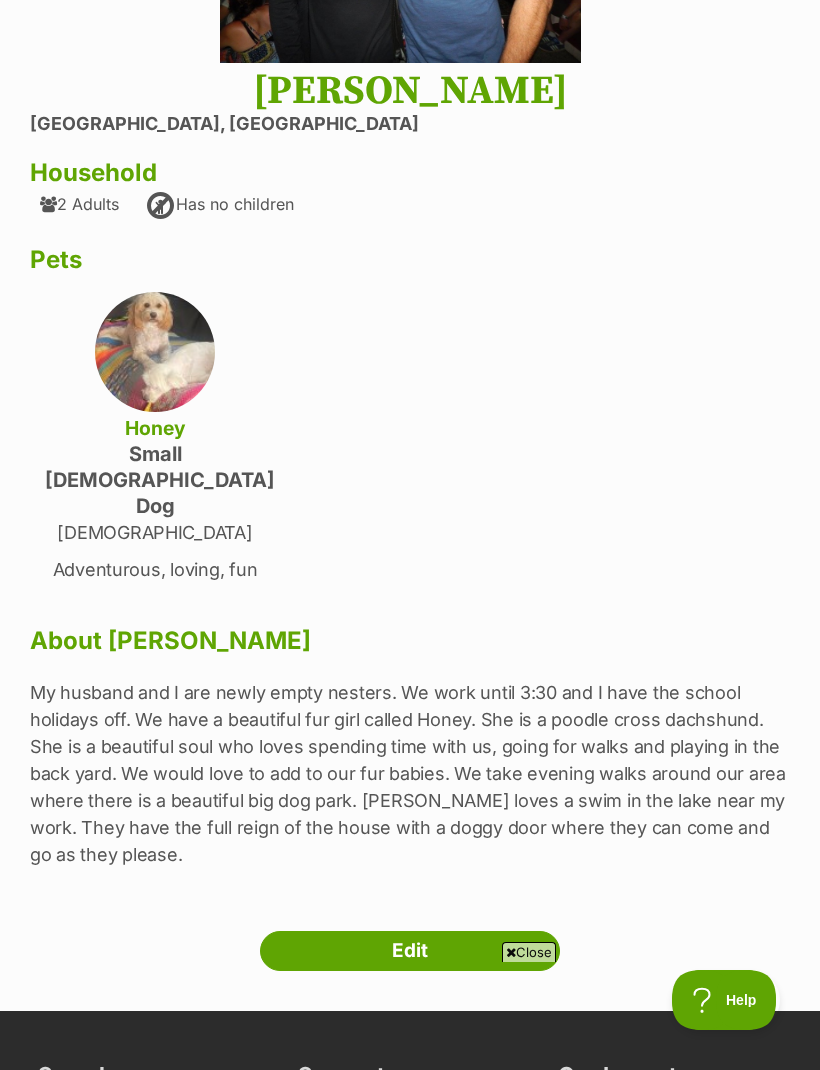 click on "Edit" at bounding box center (410, 951) 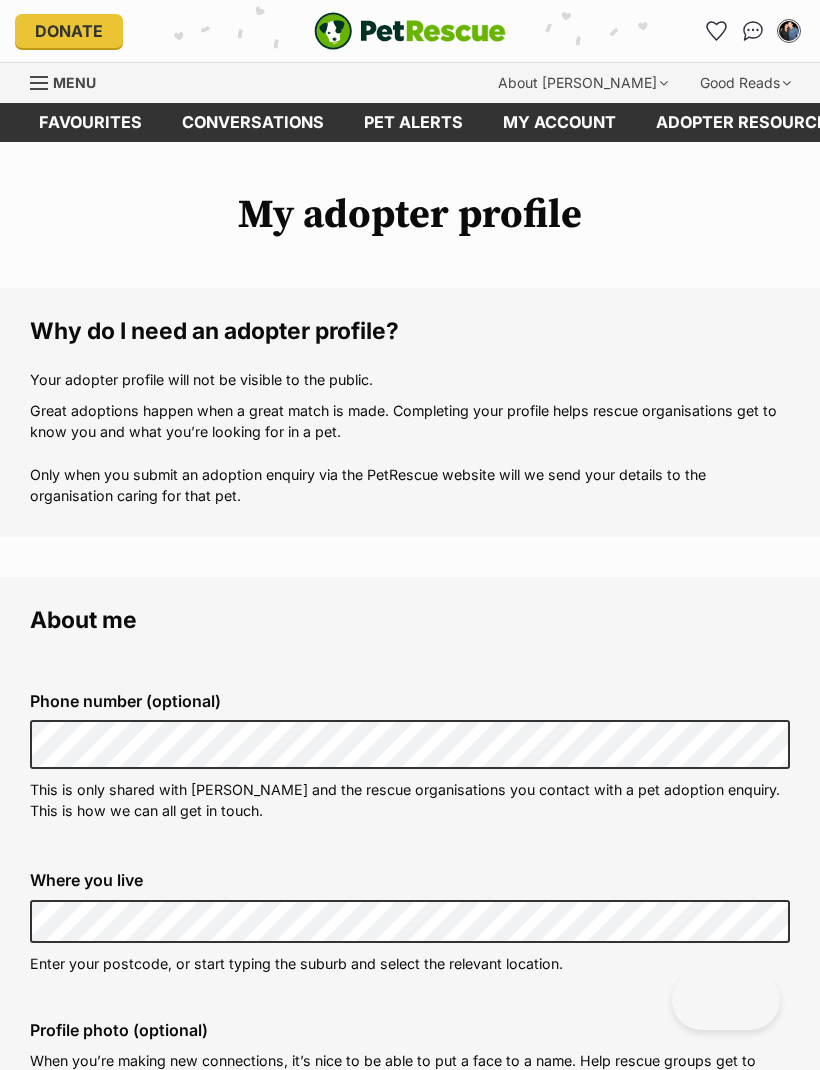 scroll, scrollTop: 194, scrollLeft: 0, axis: vertical 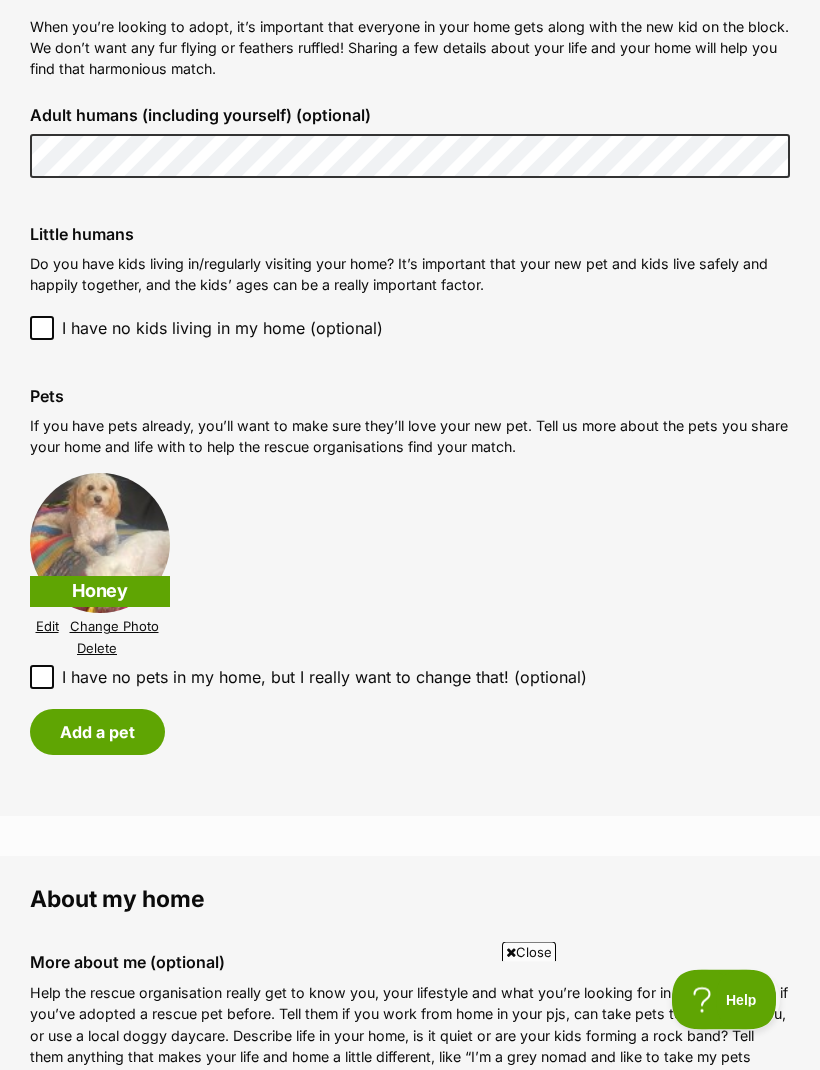 click on "Honey" at bounding box center [100, 592] 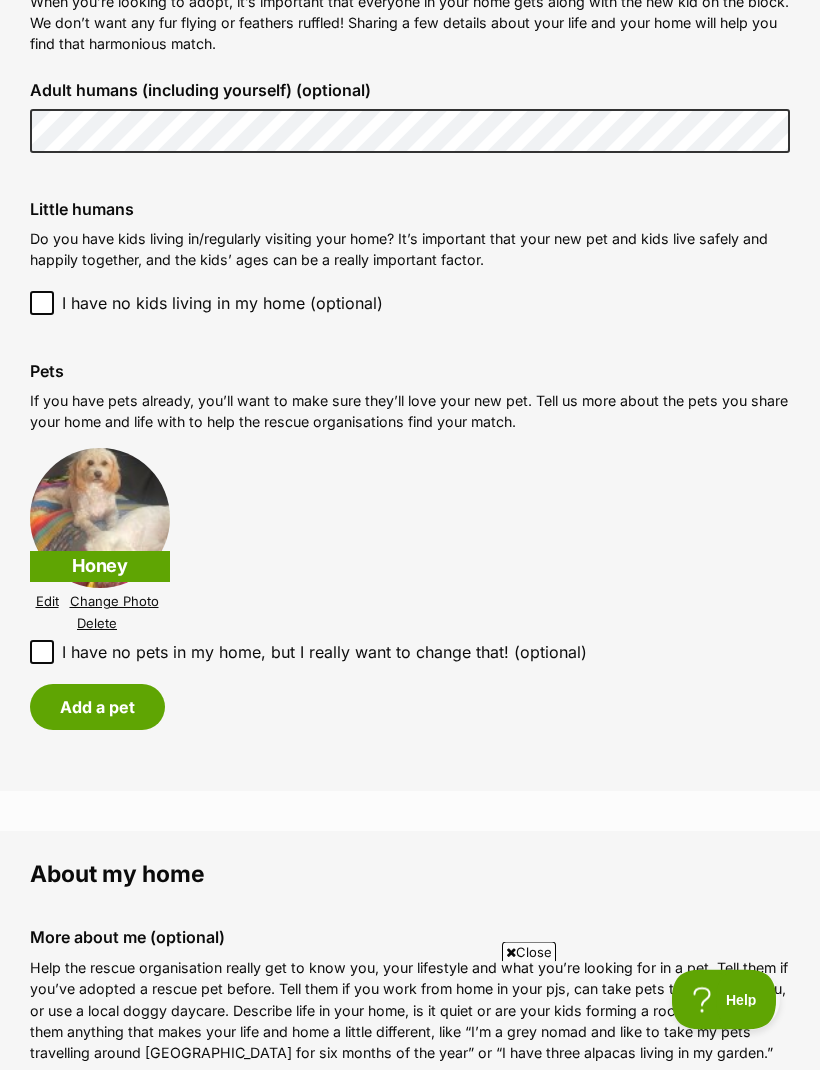 scroll, scrollTop: 1802, scrollLeft: 0, axis: vertical 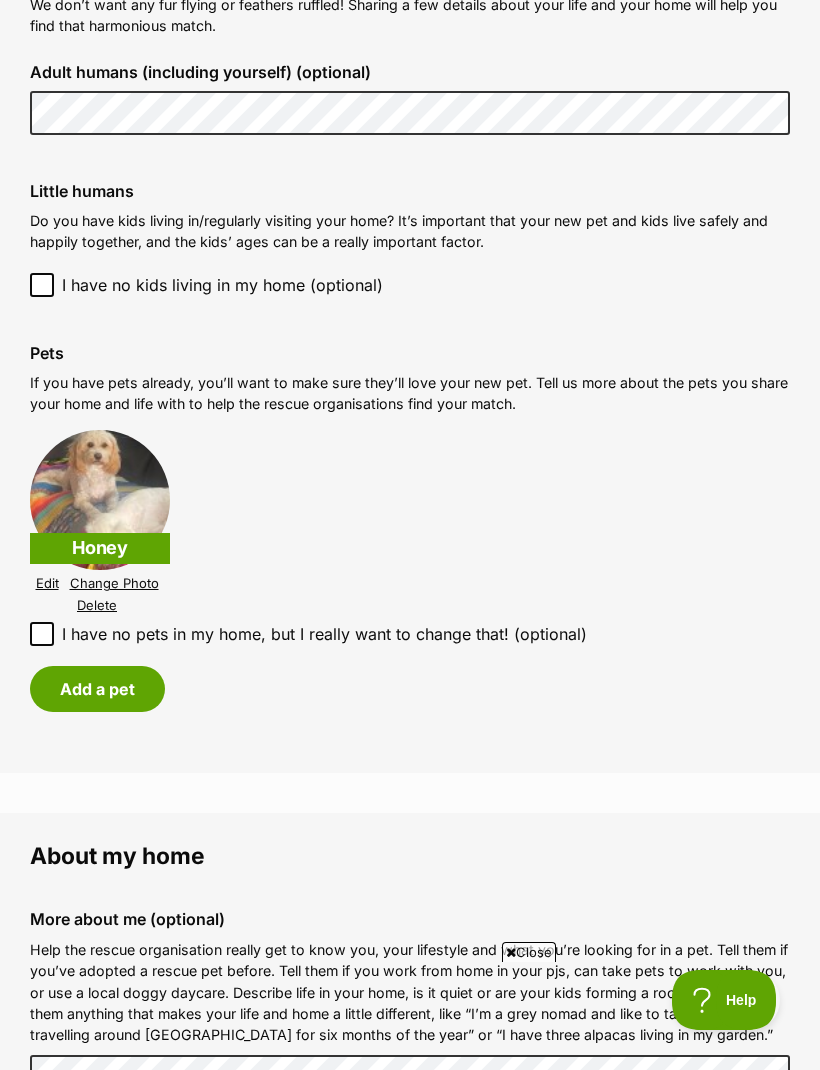 click on "Edit" at bounding box center (47, 583) 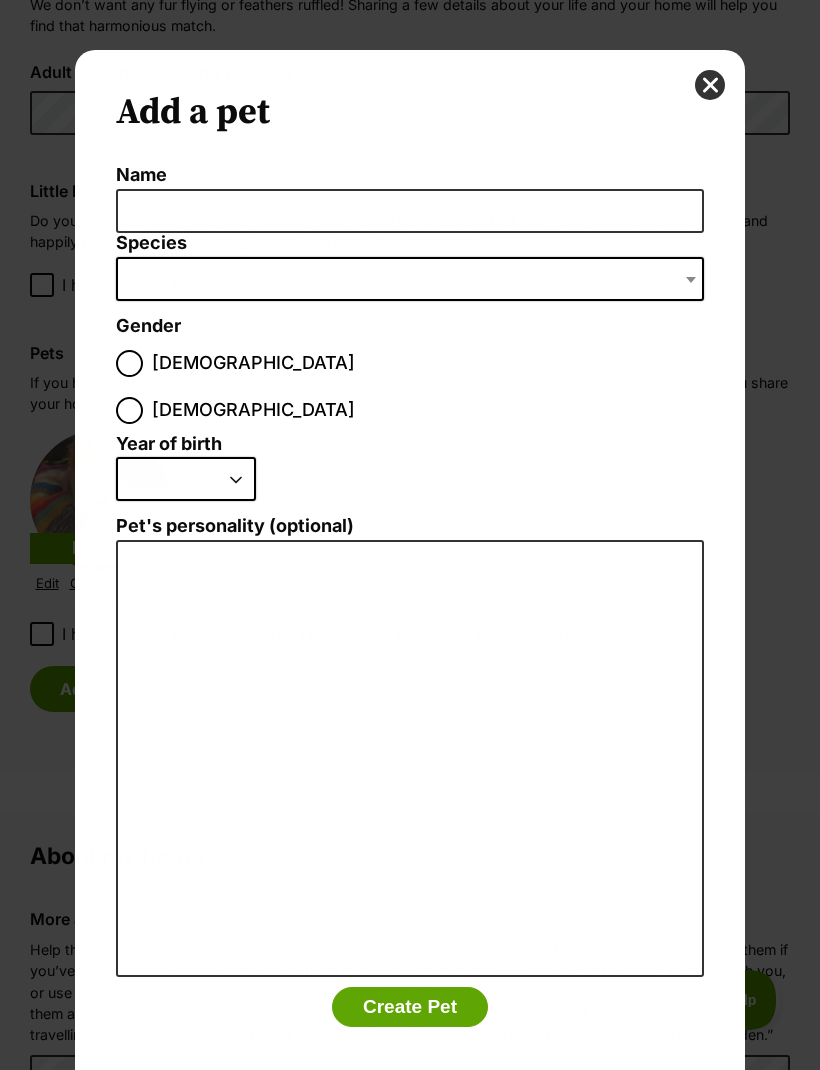 scroll, scrollTop: 0, scrollLeft: 0, axis: both 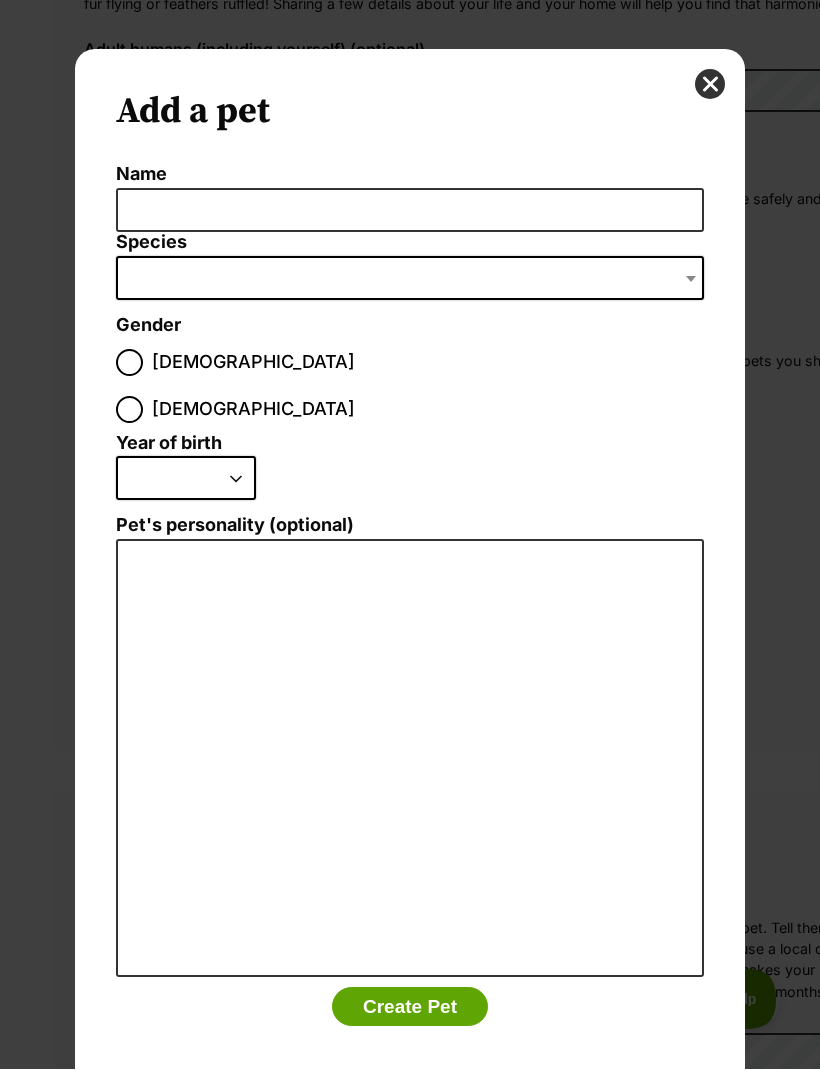 click at bounding box center (710, 85) 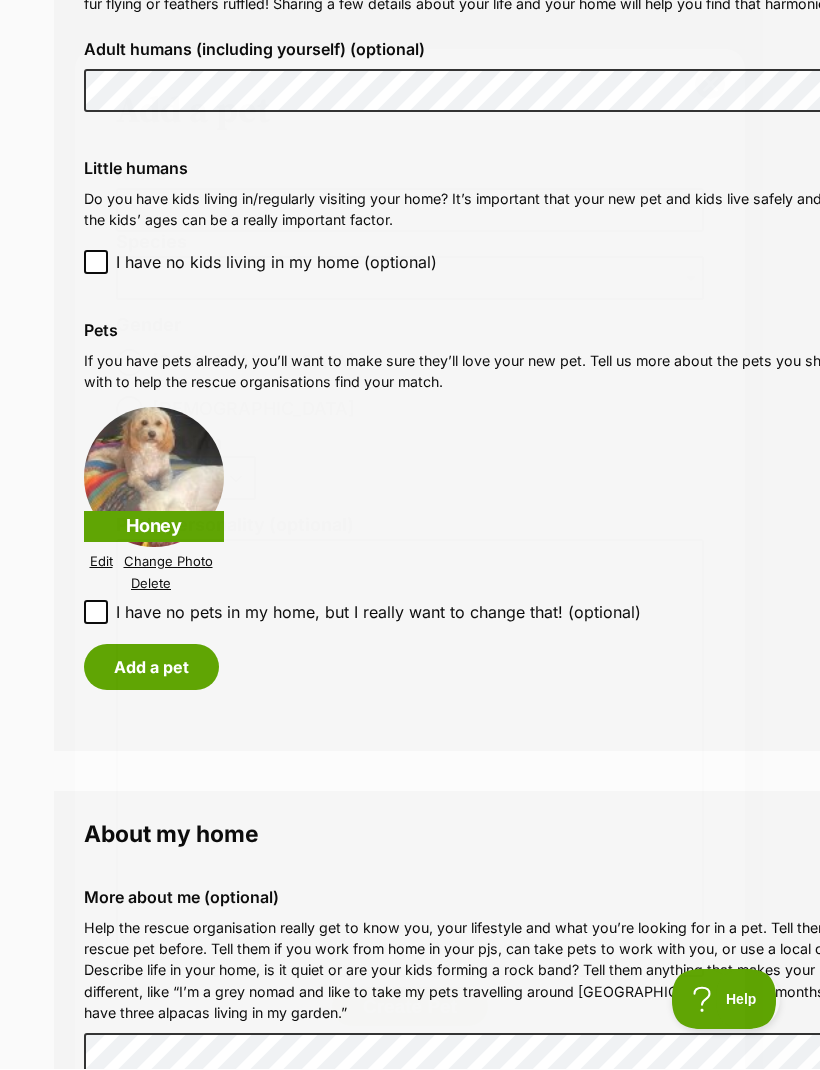 scroll, scrollTop: 1802, scrollLeft: 0, axis: vertical 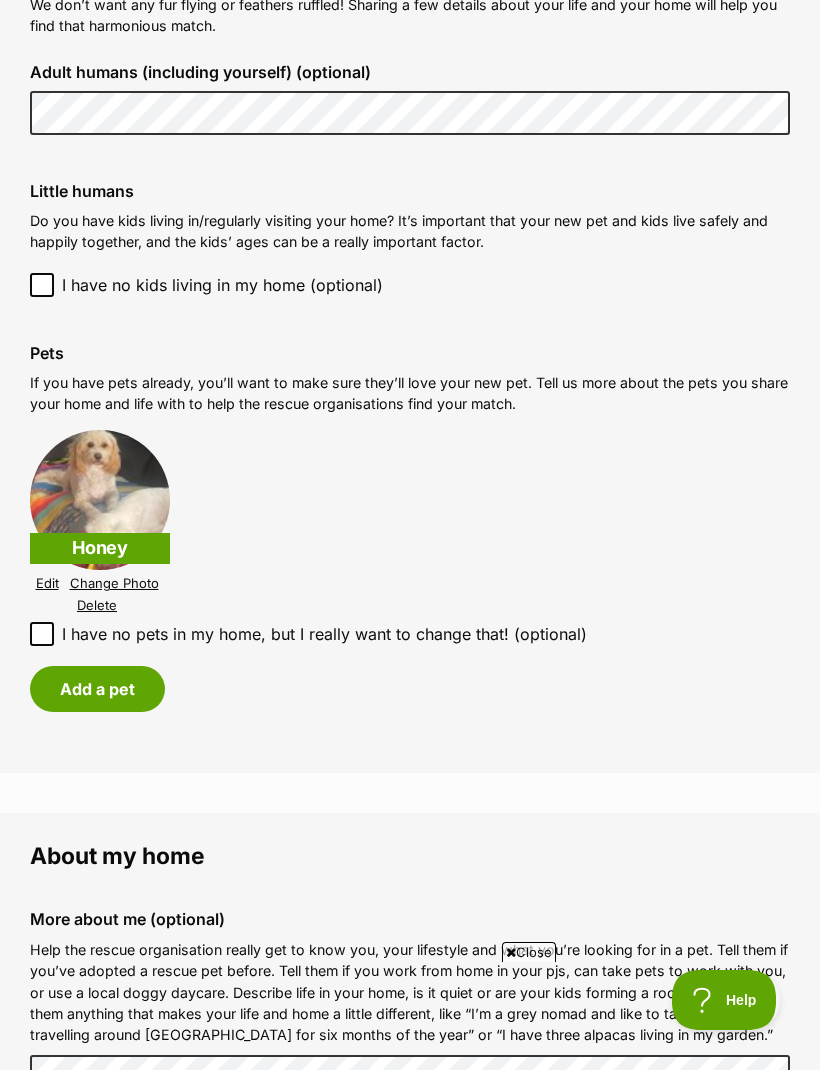 click on "Edit" at bounding box center (47, 583) 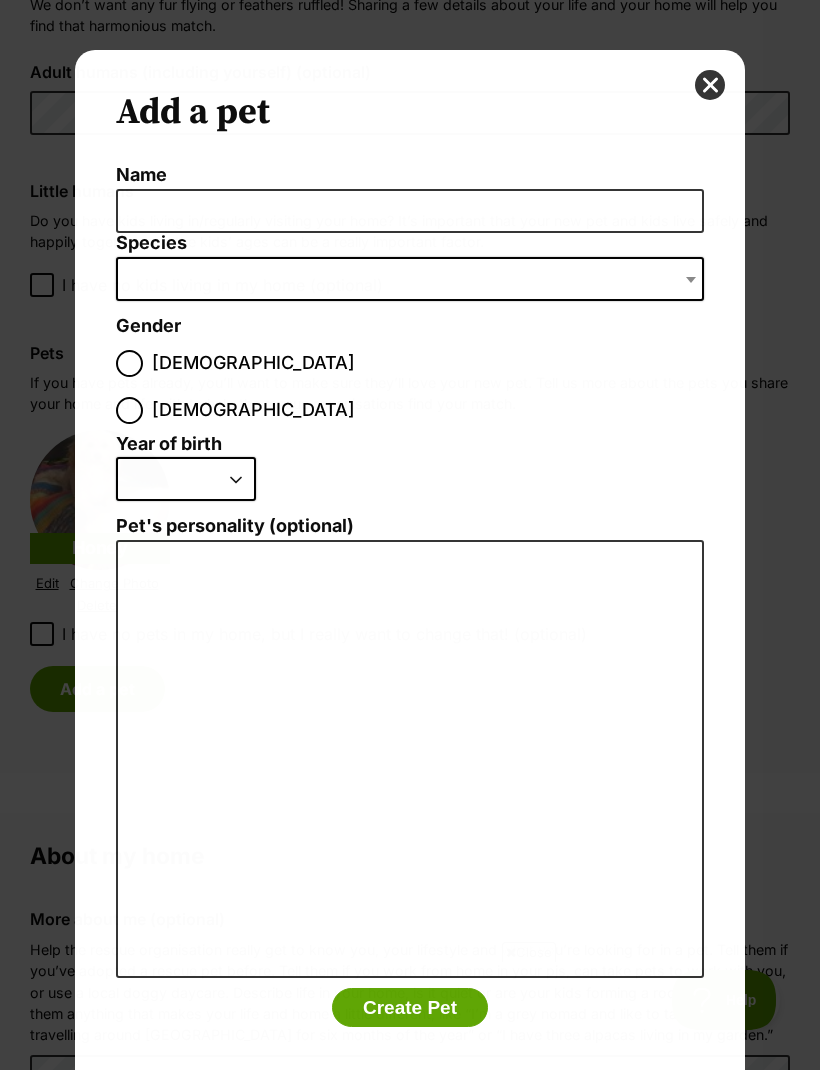 scroll, scrollTop: 0, scrollLeft: 0, axis: both 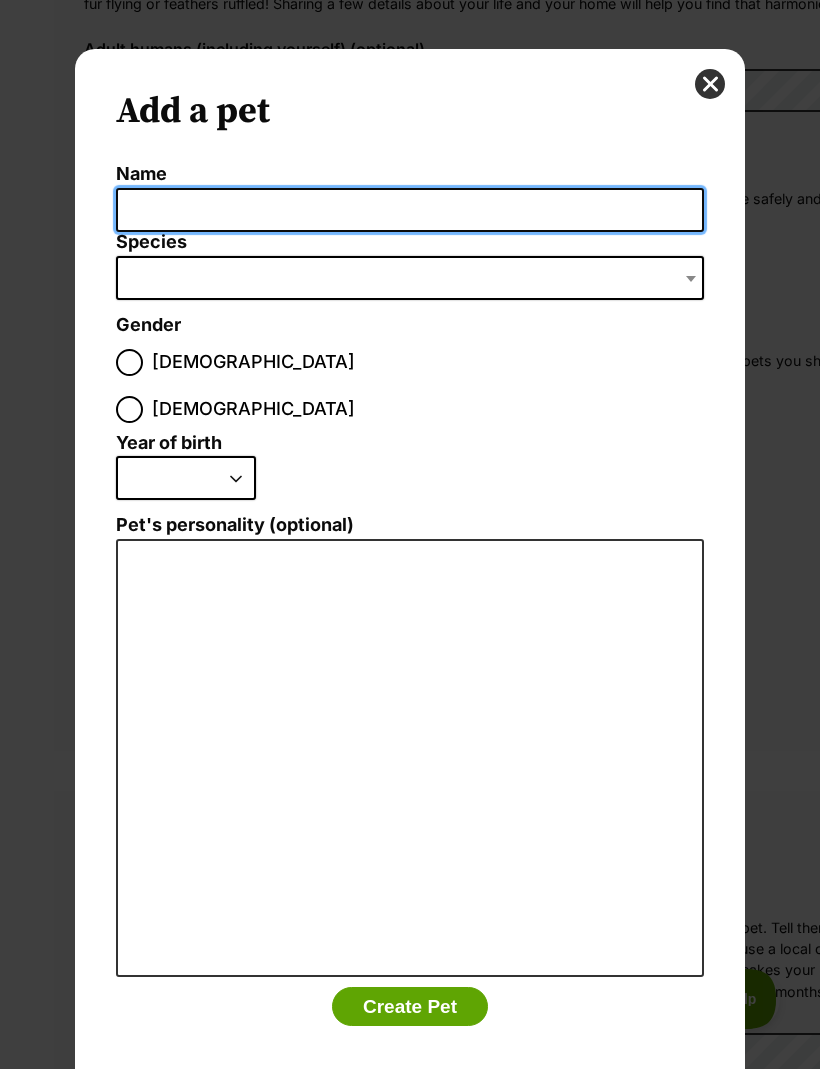 click on "Name" at bounding box center (410, 211) 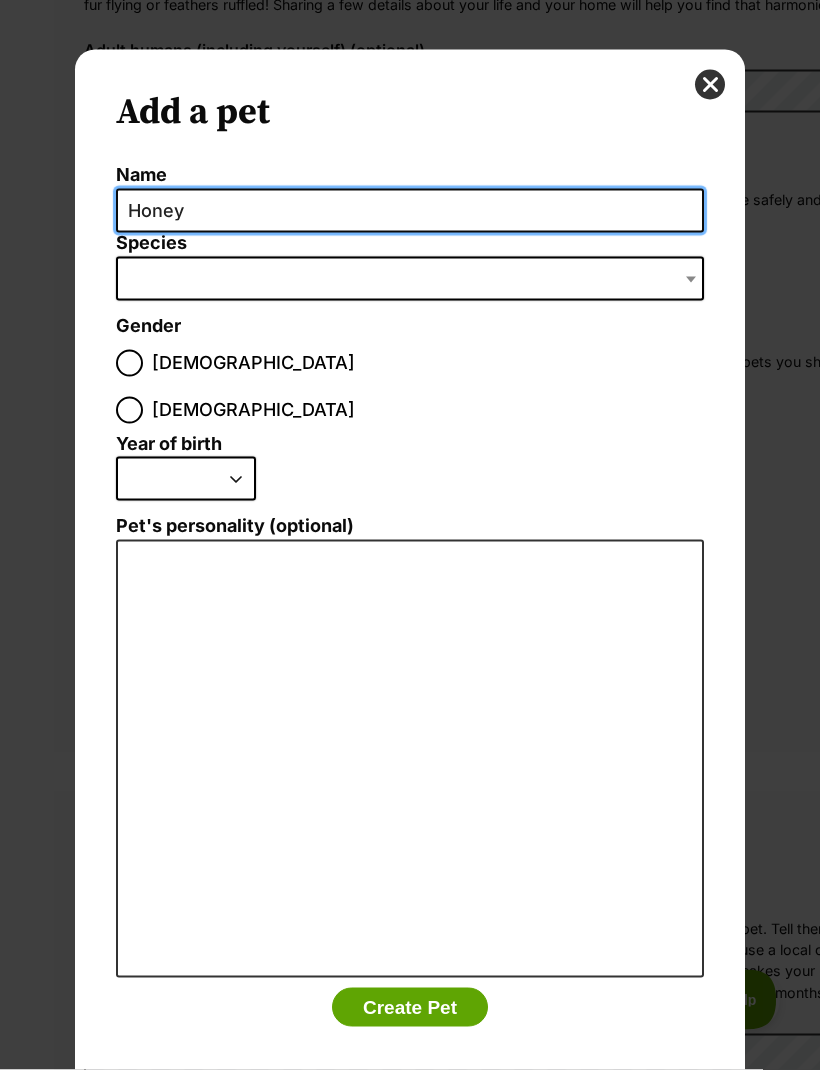 type on "Honey" 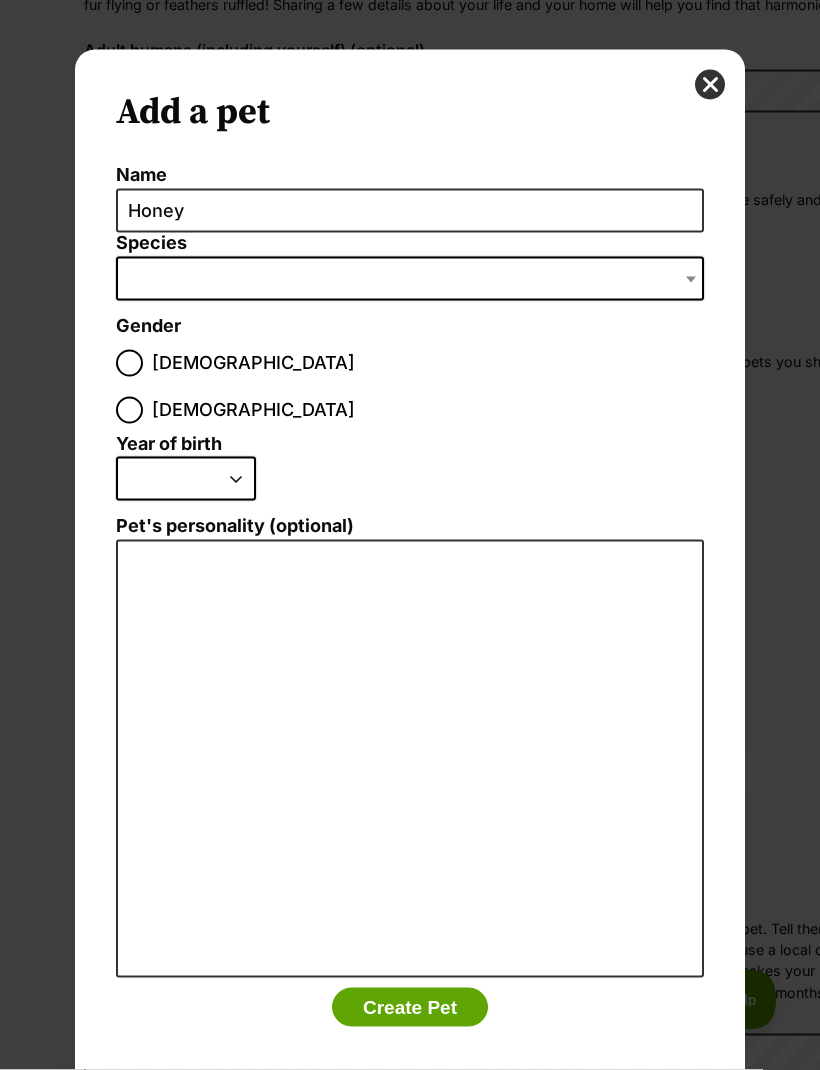 click at bounding box center [410, 279] 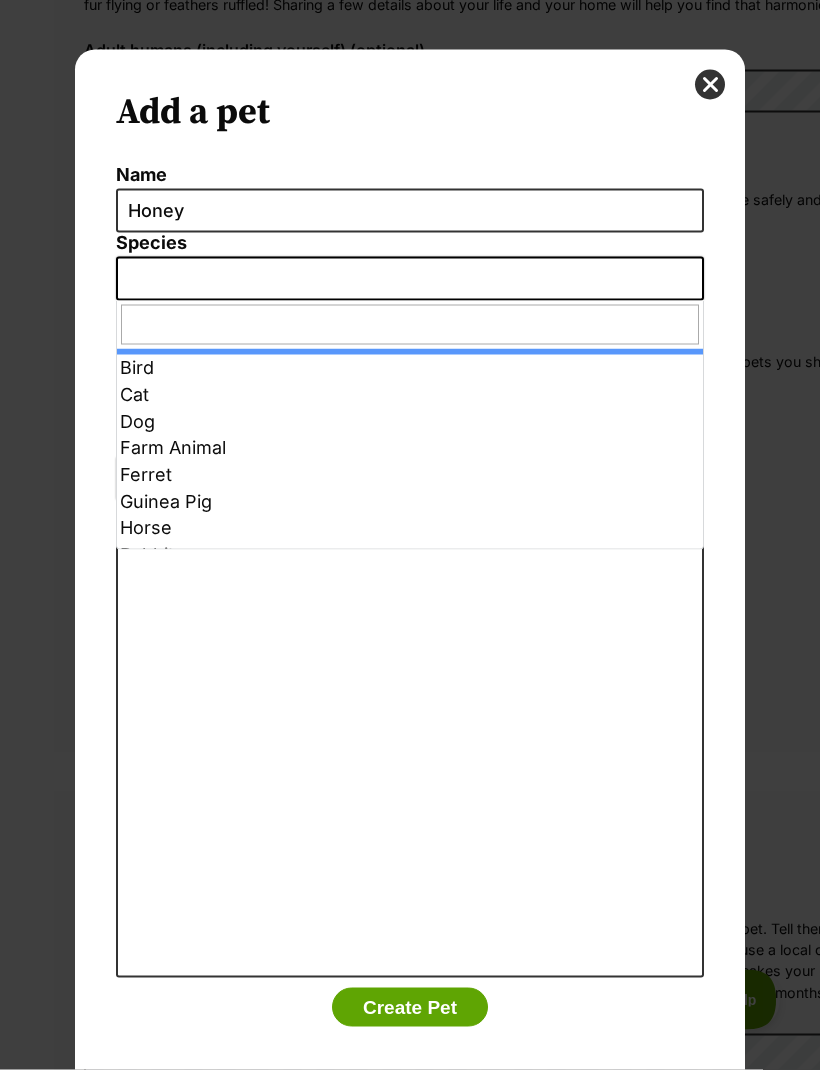 select on "1" 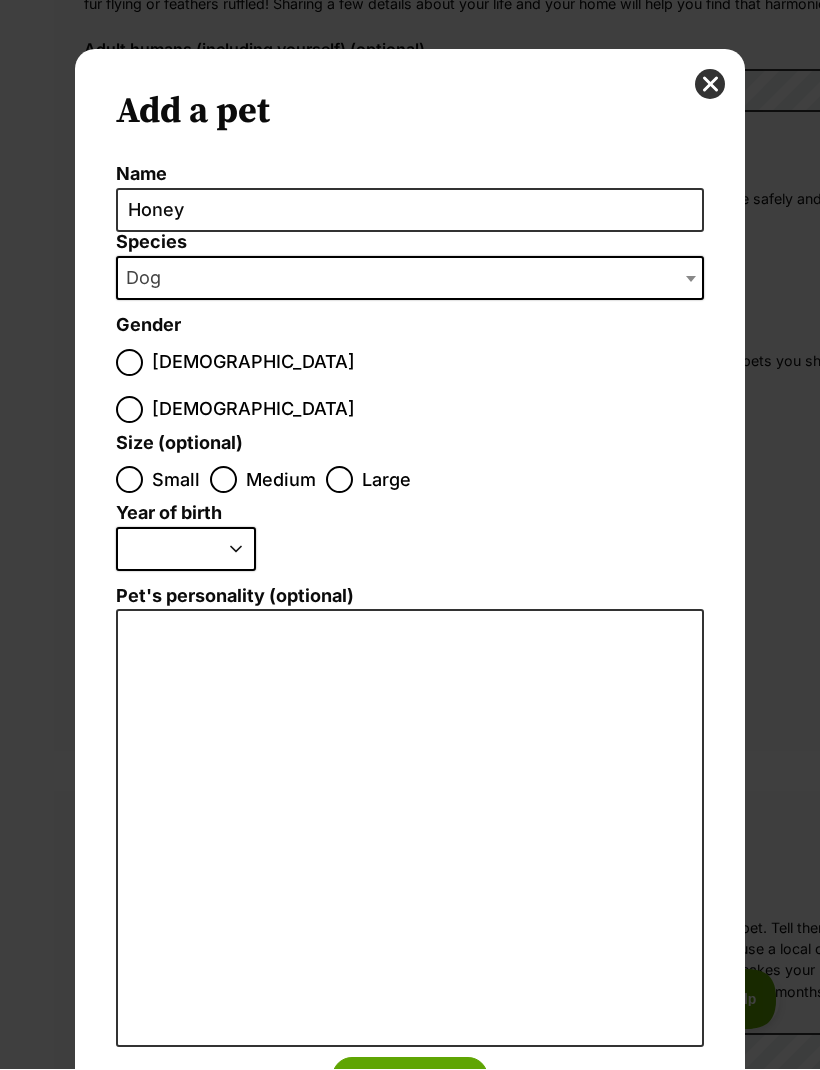 click on "[DEMOGRAPHIC_DATA]" at bounding box center [129, 410] 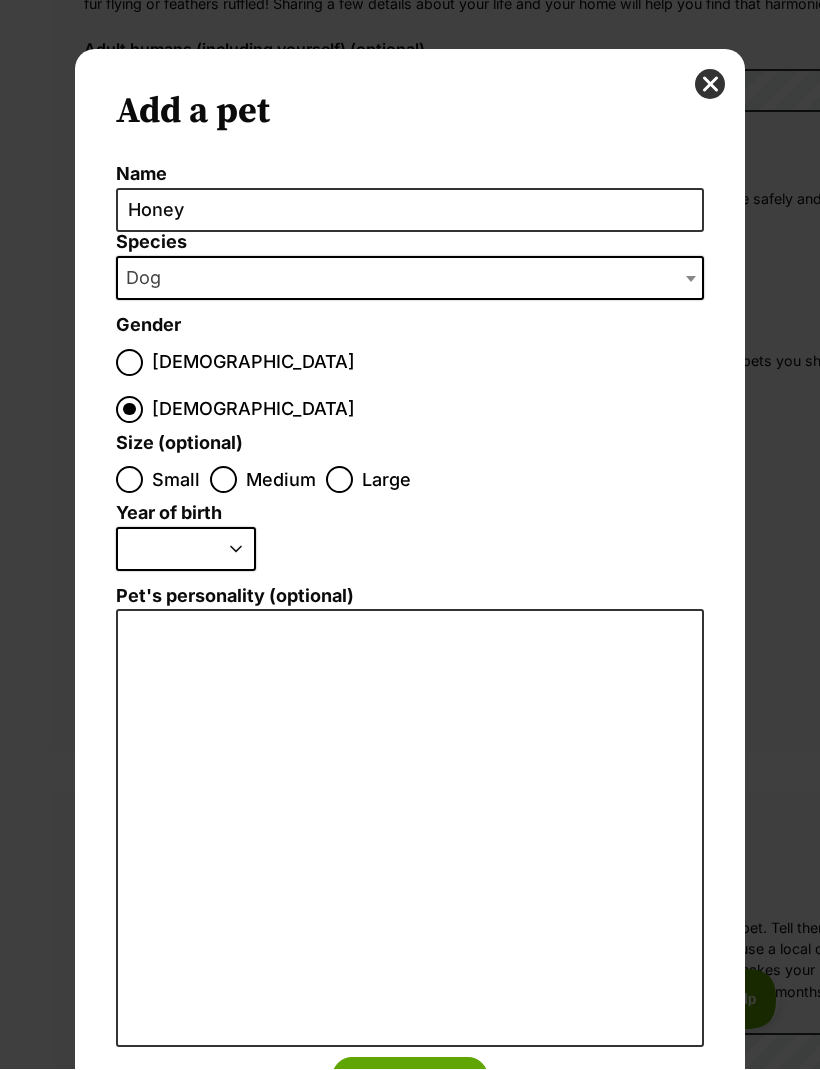 click on "Small" at bounding box center [129, 480] 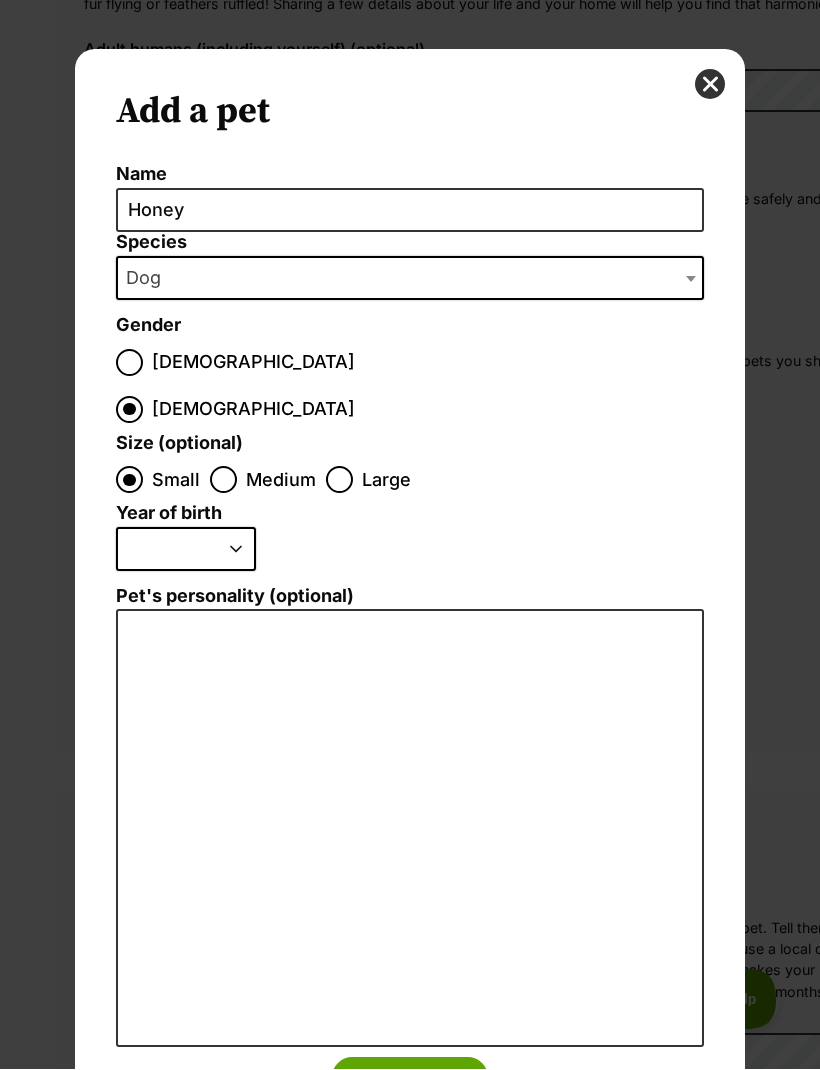 click on "2025
2024
2023
2022
2021
2020
2019
2018
2017
2016
2015
2014
2013
2012
2011
2010
2009
2008
2007
2006
2005
2004
2003
2002
2001
2000
1999
1998
1997
1996
1995" at bounding box center (186, 550) 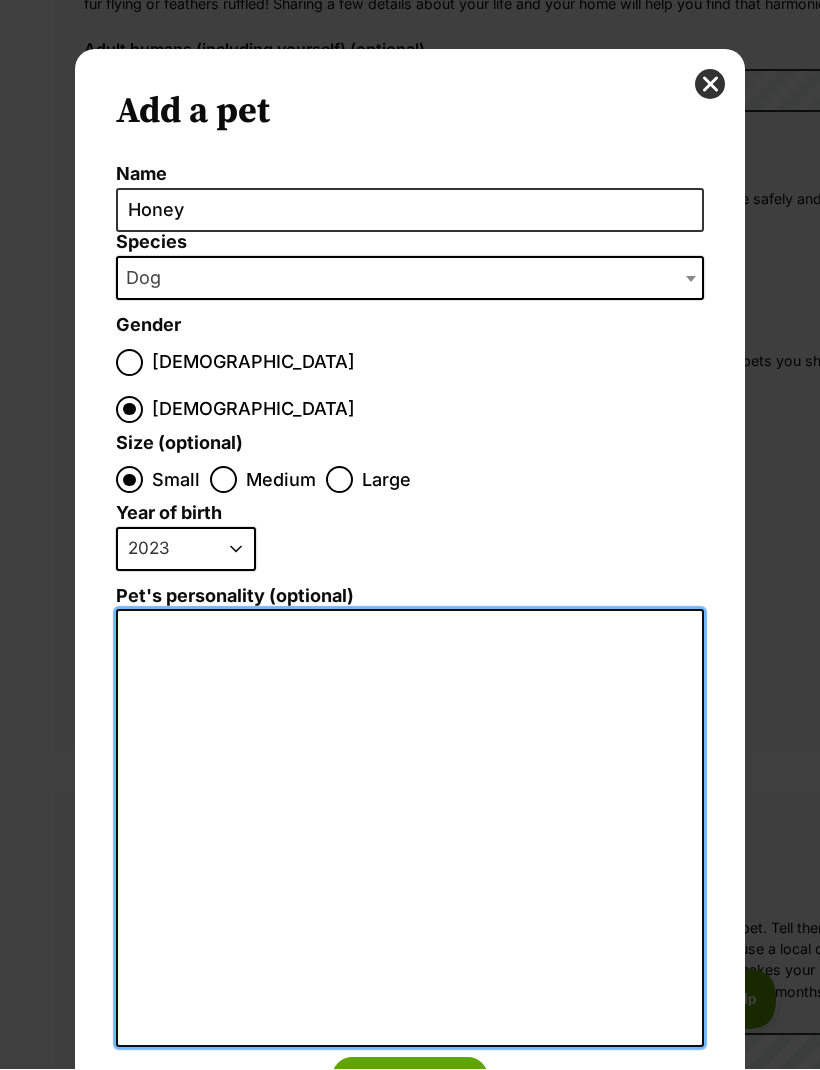 click on "Pet's personality (optional)" at bounding box center (410, 829) 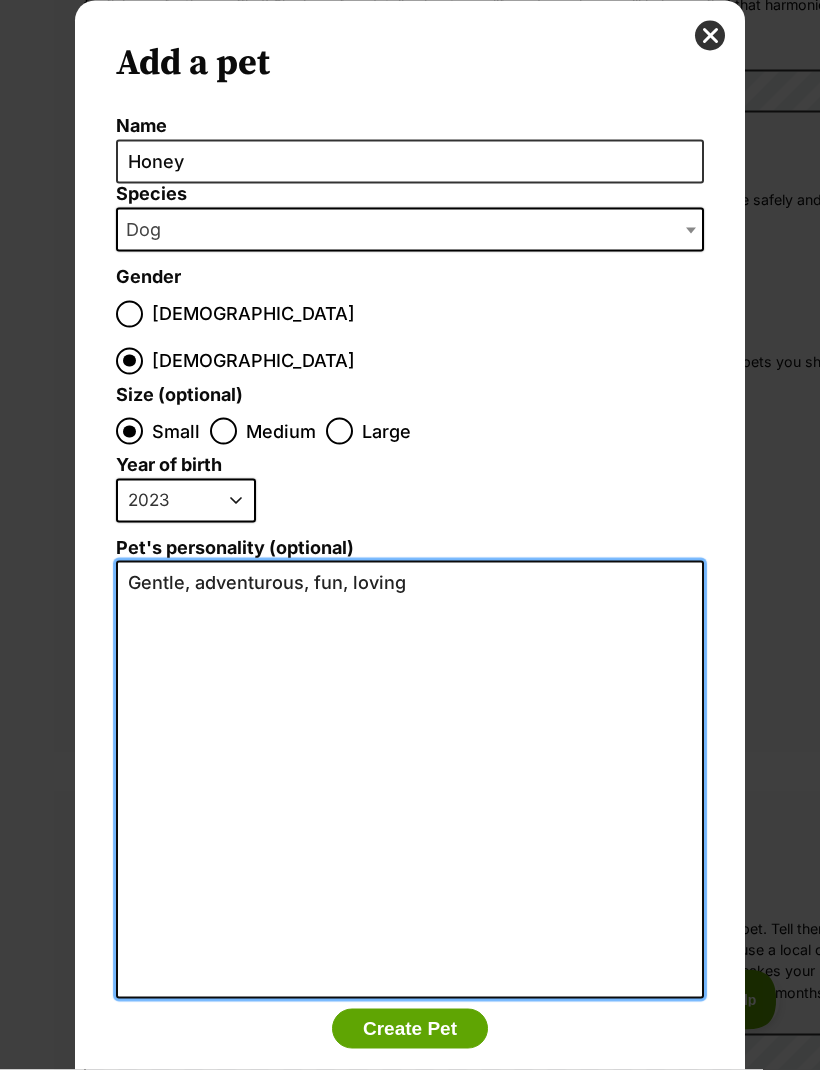 scroll, scrollTop: 49, scrollLeft: 0, axis: vertical 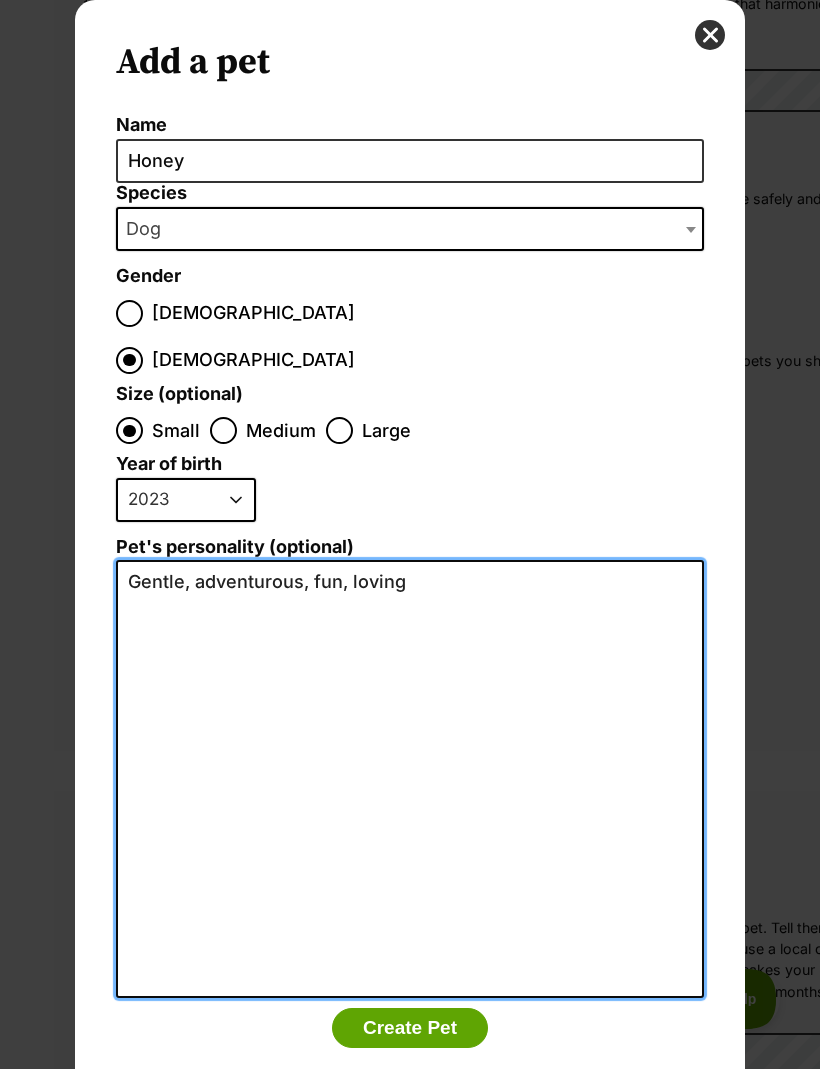 type on "Gentle, adventurous, fun, loving" 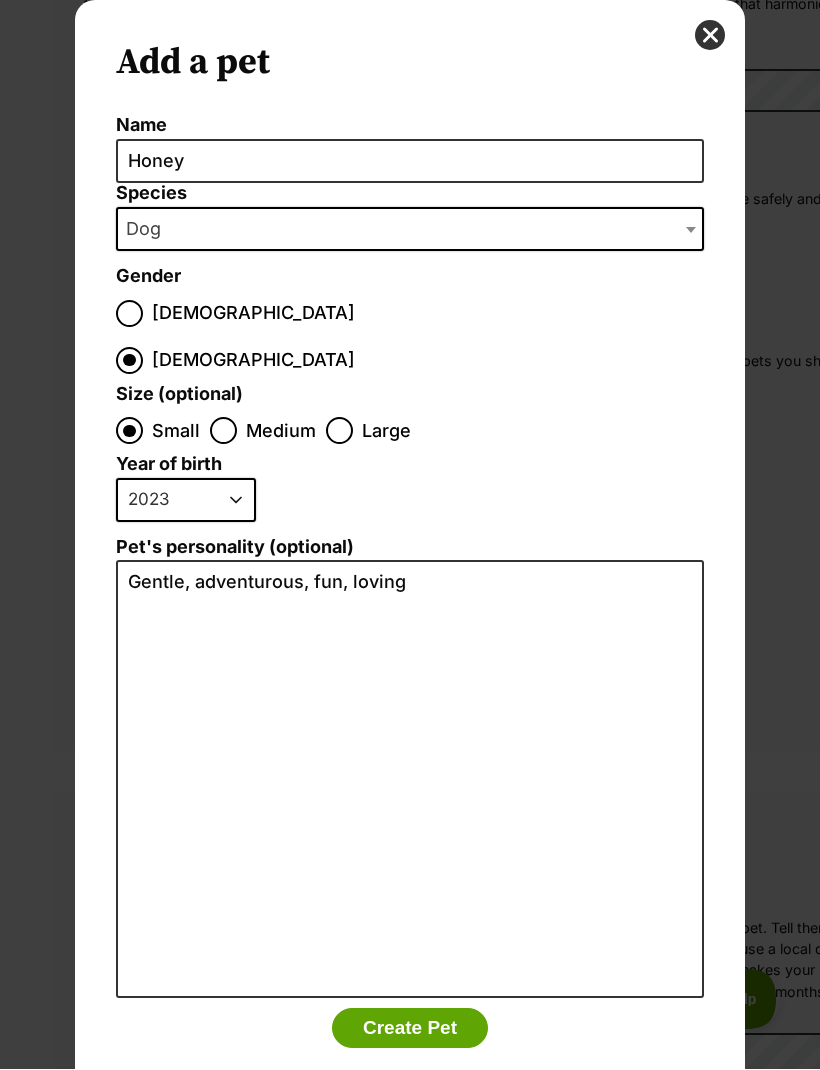 click on "Create Pet" at bounding box center (410, 1029) 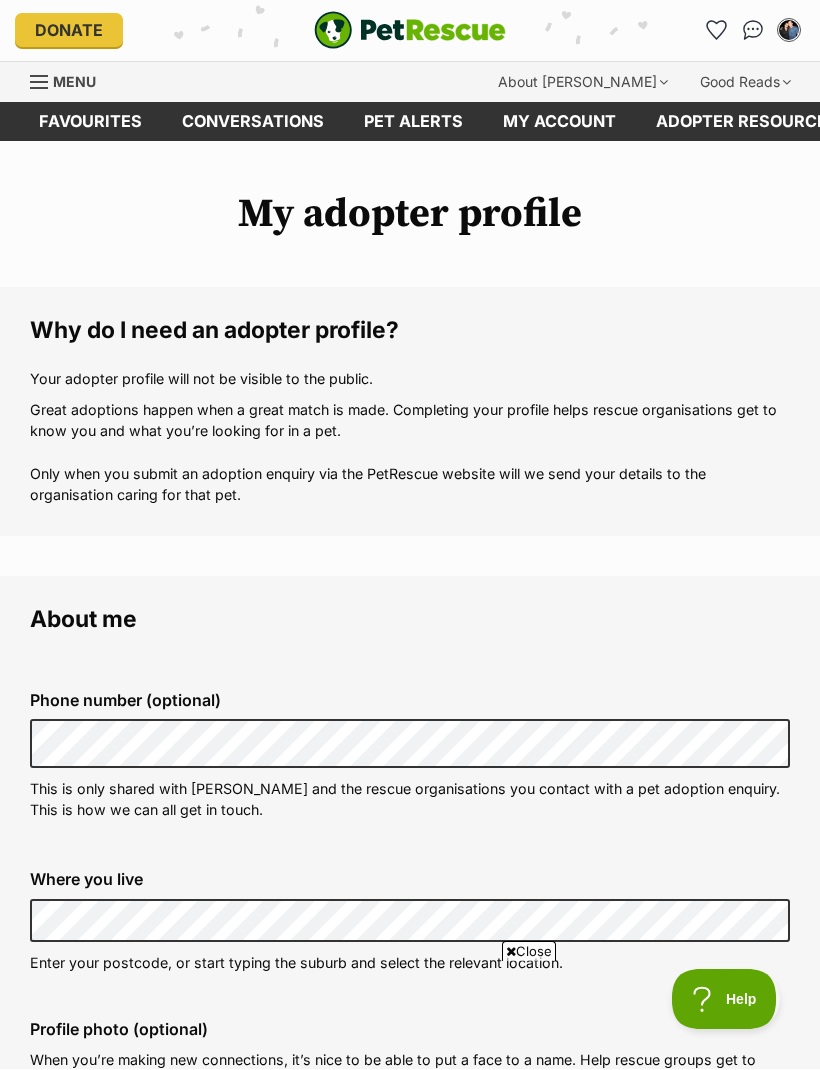 scroll, scrollTop: 1802, scrollLeft: 0, axis: vertical 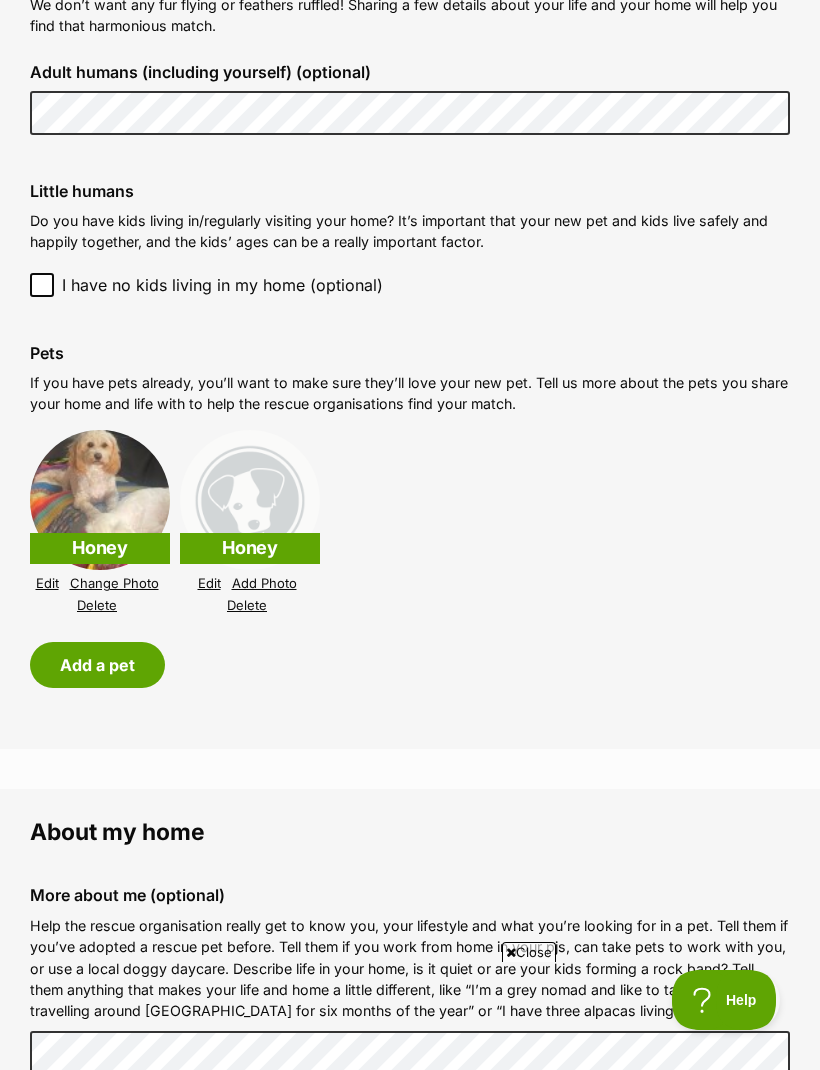 click on "Edit" at bounding box center [47, 583] 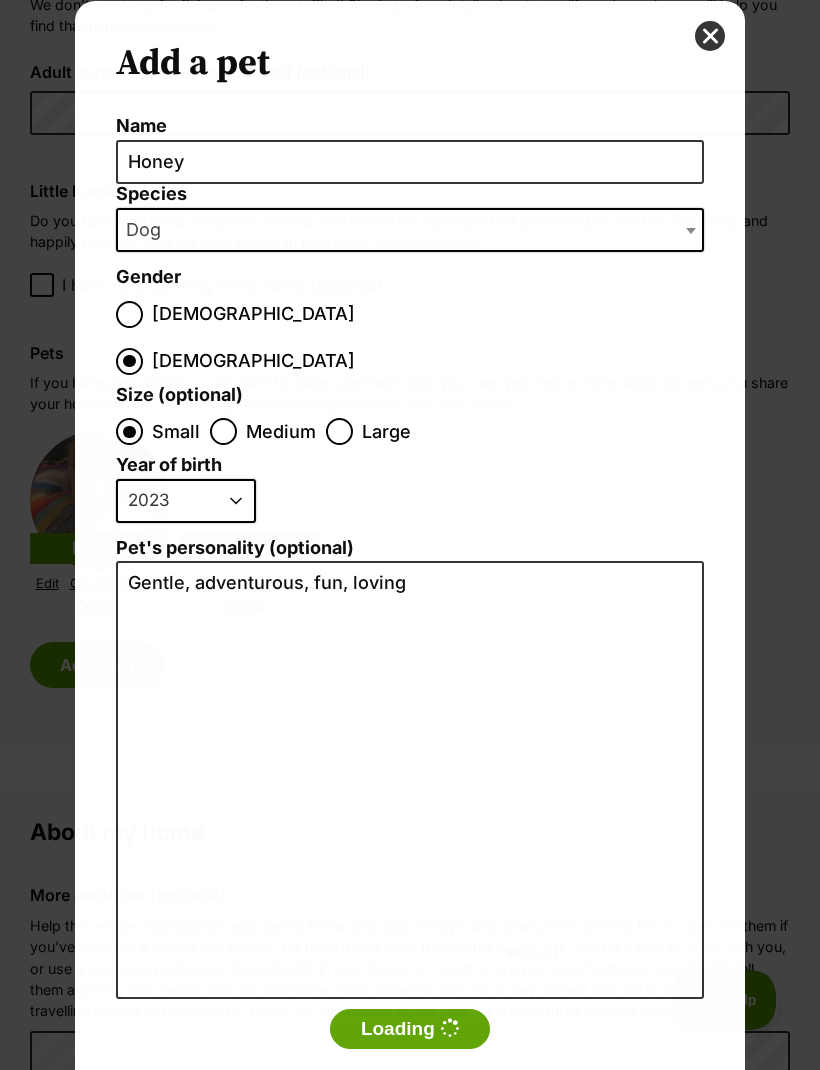 scroll, scrollTop: 0, scrollLeft: 0, axis: both 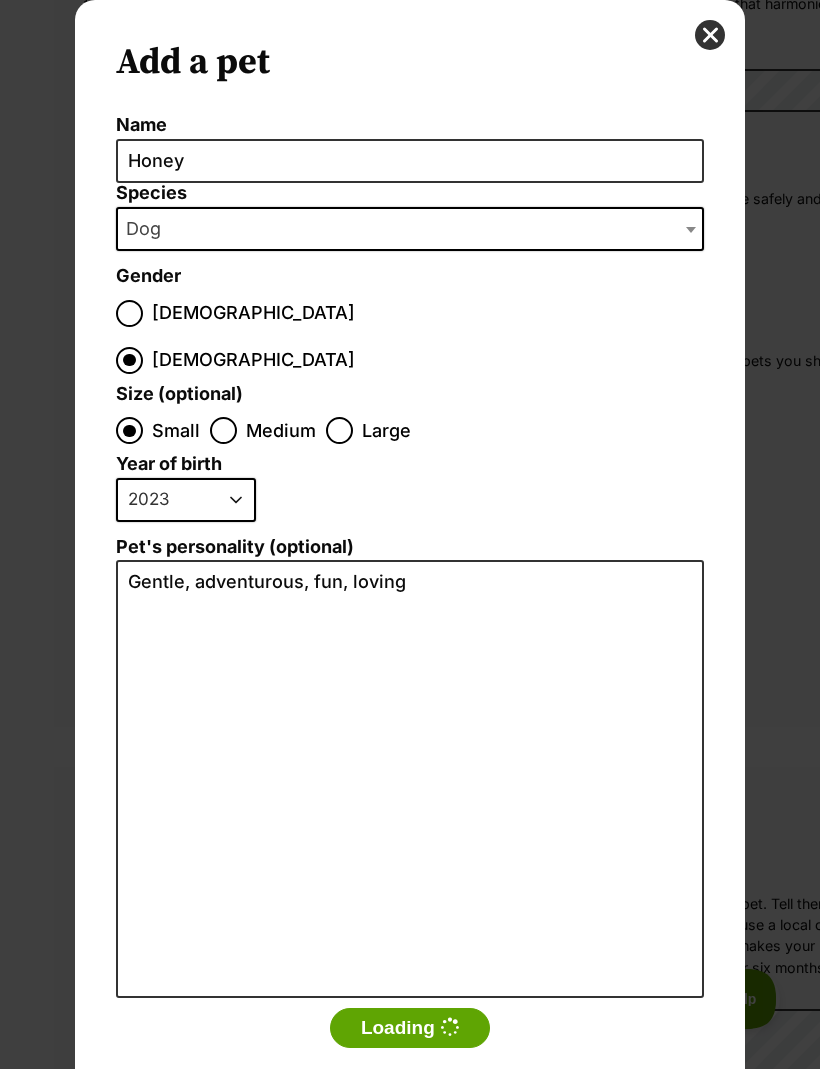 click on "Add a pet
Name Honey
Species
Bird
Cat
Dog
Farm Animal
Ferret
Guinea Pig
Horse
Rabbit
Reptile Dog
Gender
Male
Female
Size (optional)
Small
Medium
Large
Year of birth
2025
2024
2023
2022
2021
2020
2019
2018
2017
2016
2015
2014
2013
2012
2011
2010
2009
2008
2007
2006
2005
2004
2003
2002
2001
2000
1999
1998
1997
1996
1995
Pet's personality (optional) Gentle, adventurous, fun, loving
Loading" at bounding box center (410, 560) 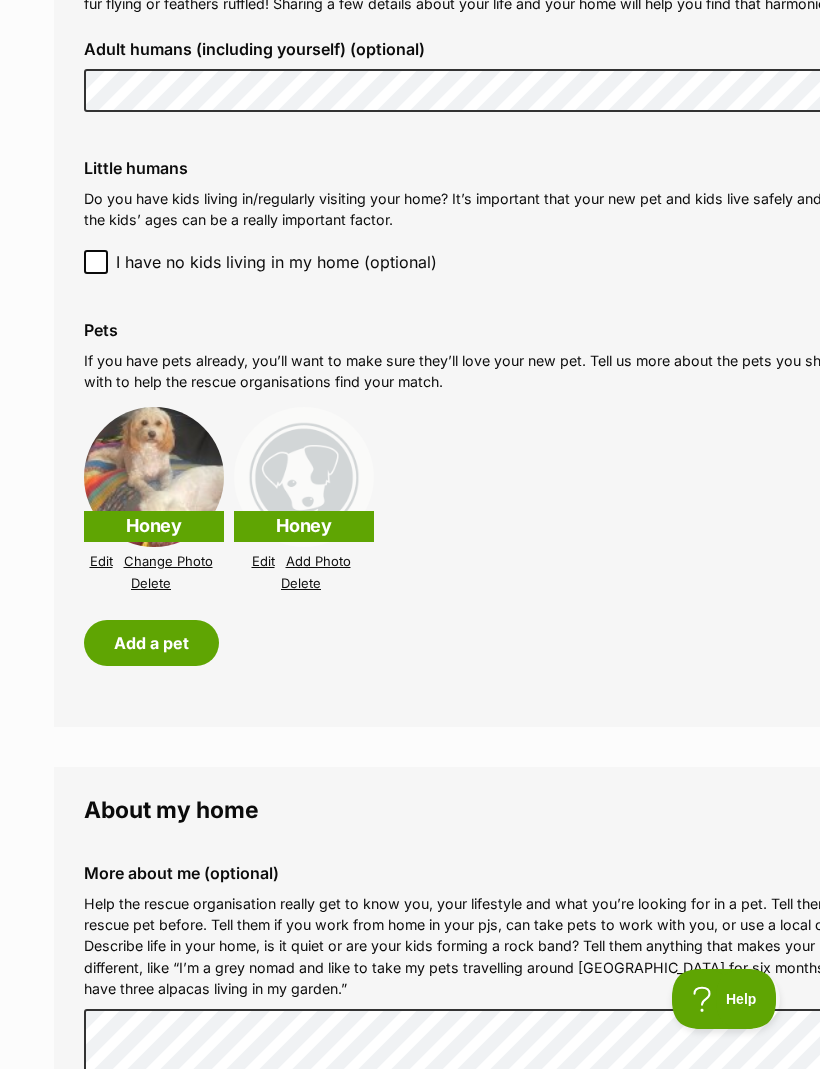 scroll, scrollTop: 1802, scrollLeft: 0, axis: vertical 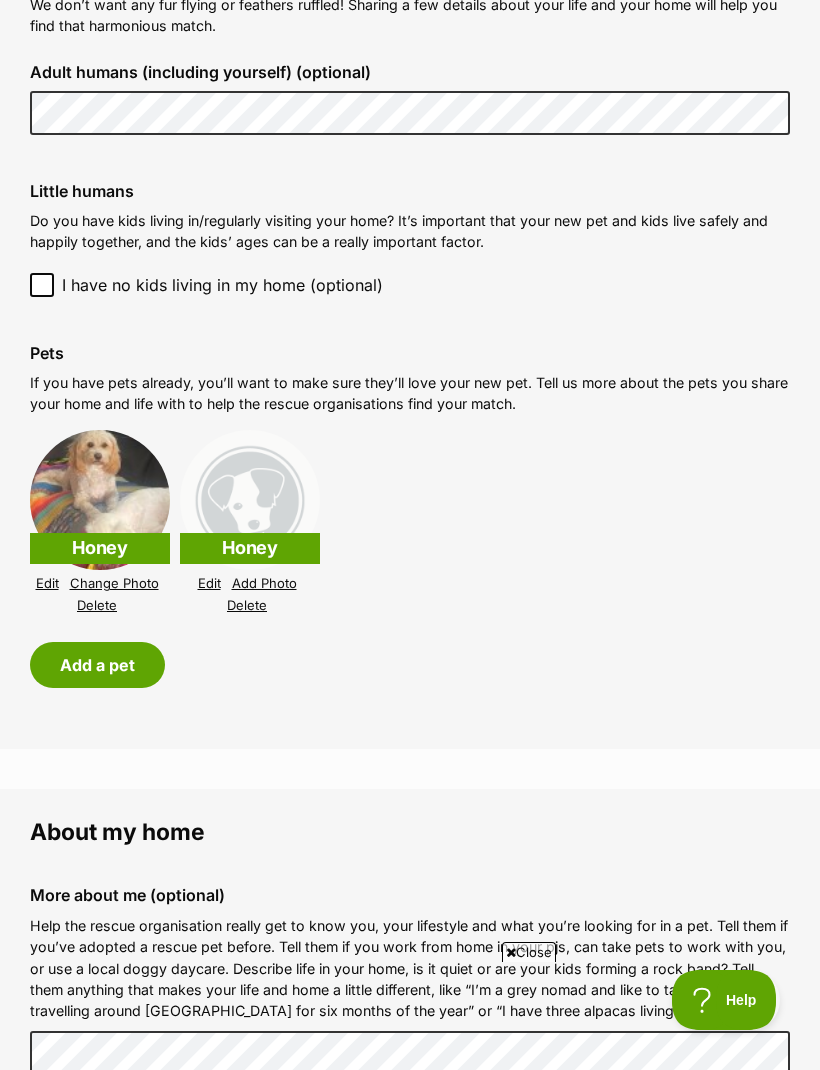 click at bounding box center [250, 500] 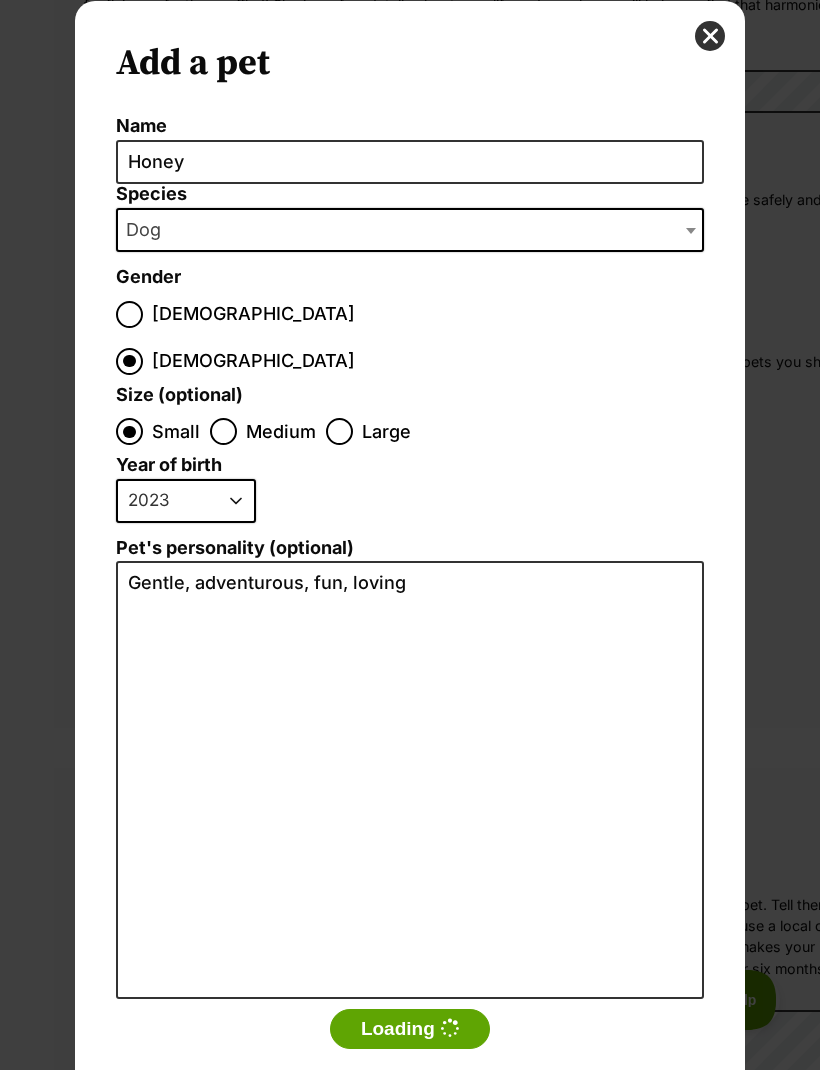 scroll, scrollTop: 0, scrollLeft: 0, axis: both 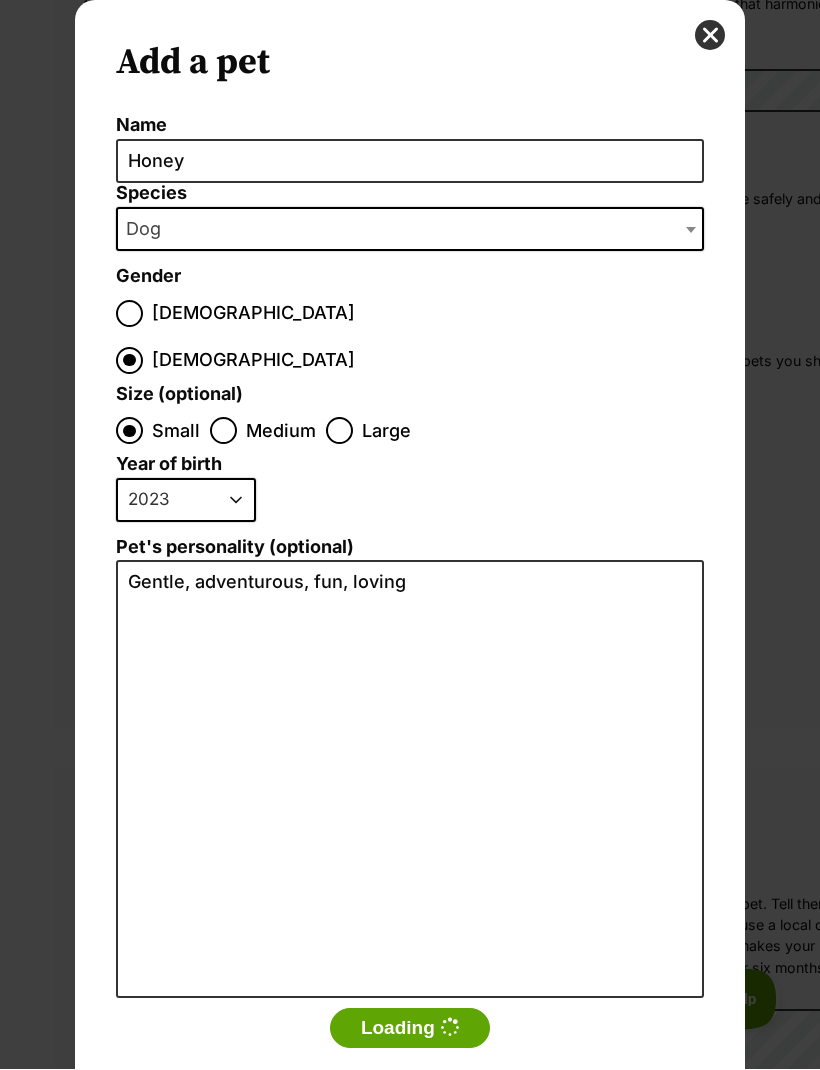 click at bounding box center (710, 36) 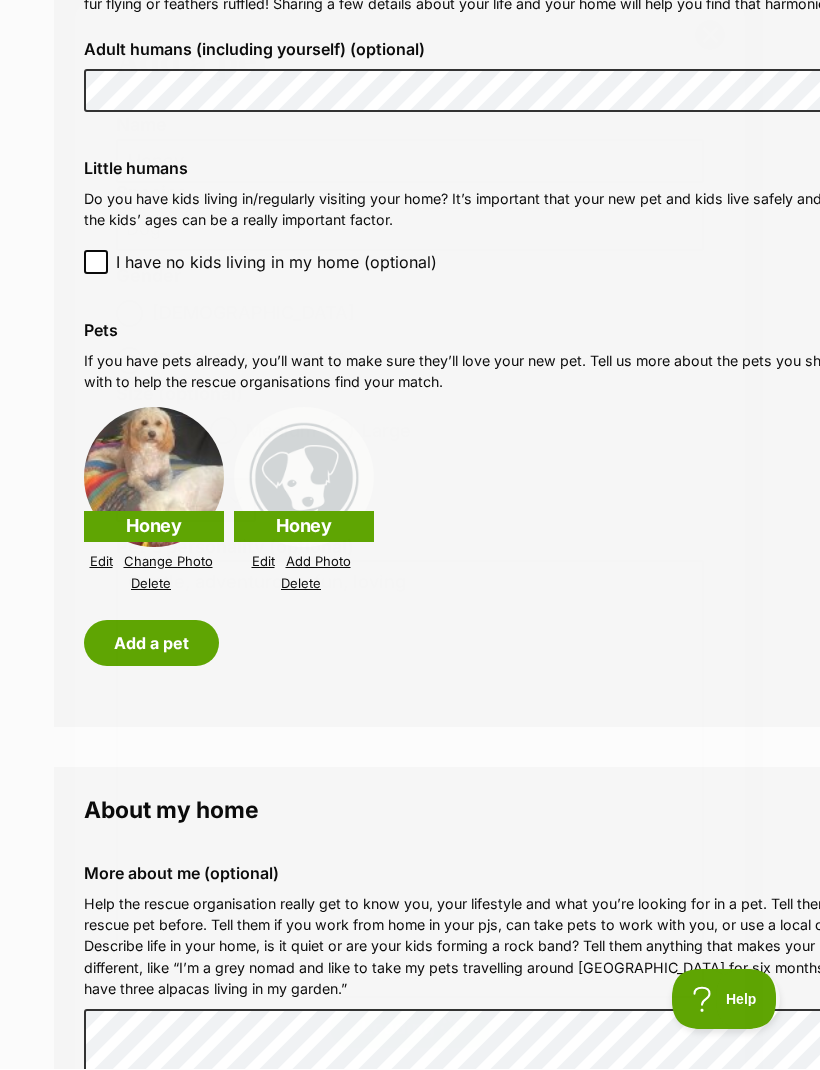 scroll, scrollTop: 1802, scrollLeft: 0, axis: vertical 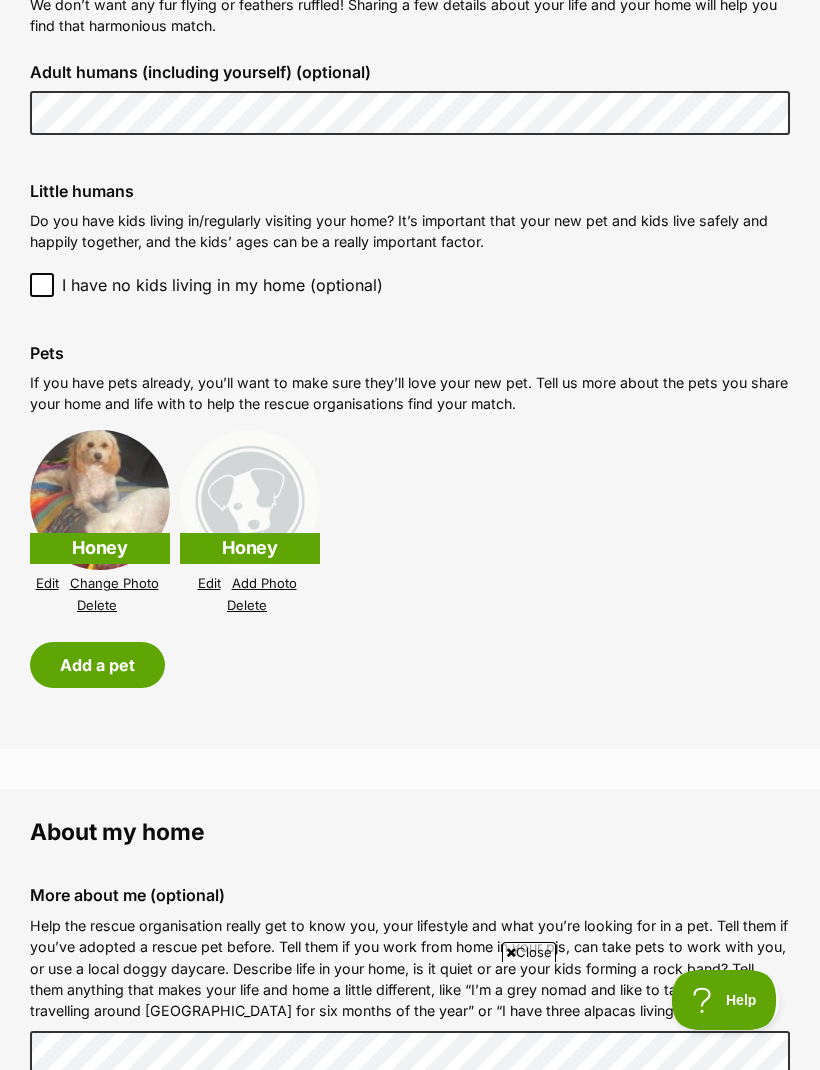 click at bounding box center [250, 500] 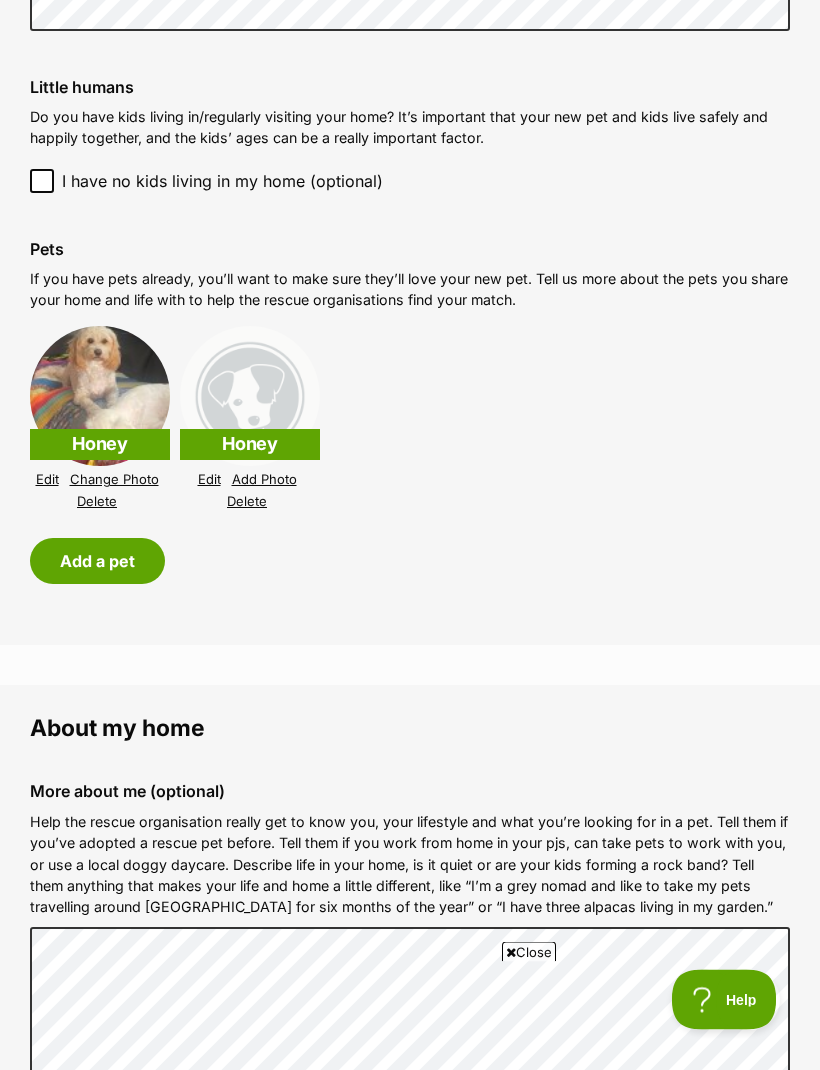 scroll, scrollTop: 1906, scrollLeft: 0, axis: vertical 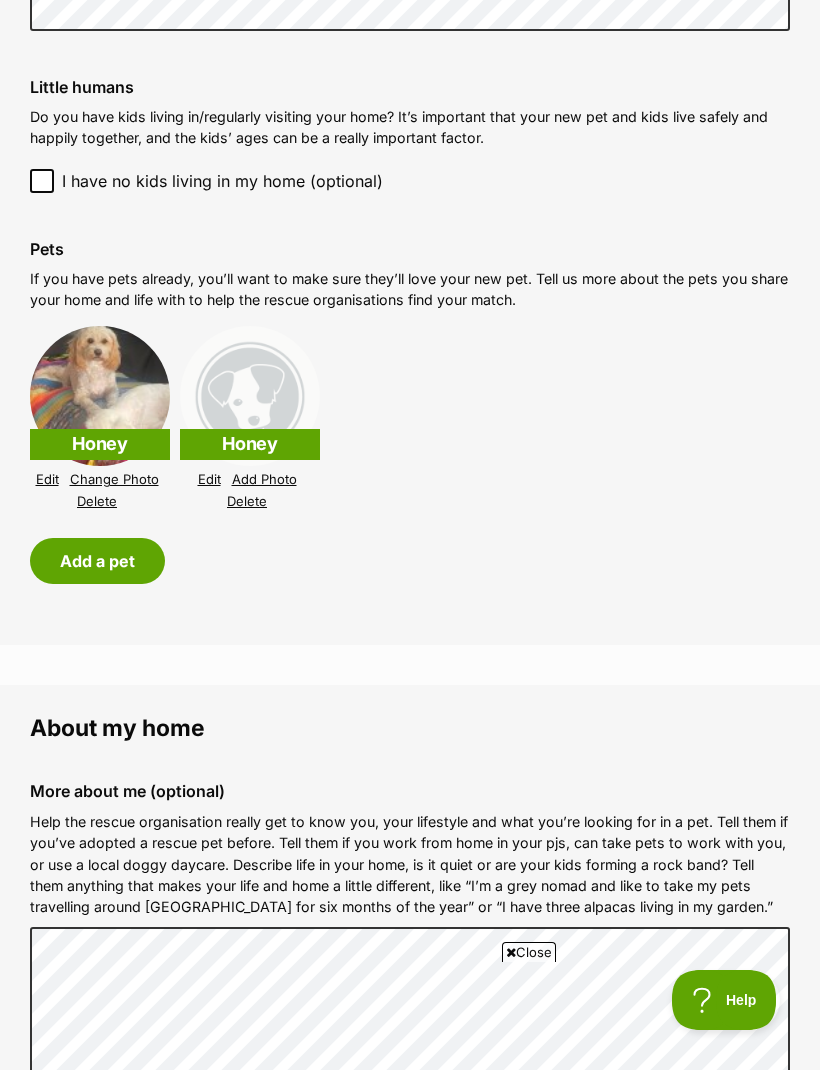 click on "Add Photo" at bounding box center [264, 479] 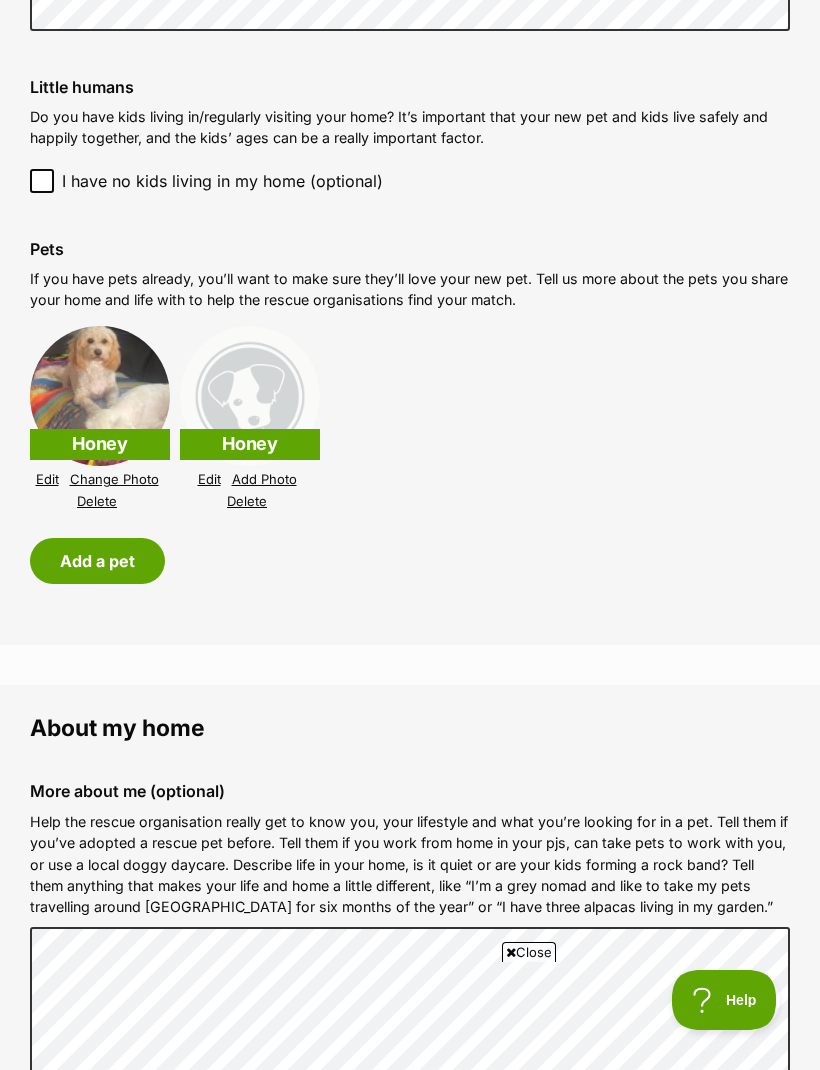 scroll, scrollTop: 0, scrollLeft: 0, axis: both 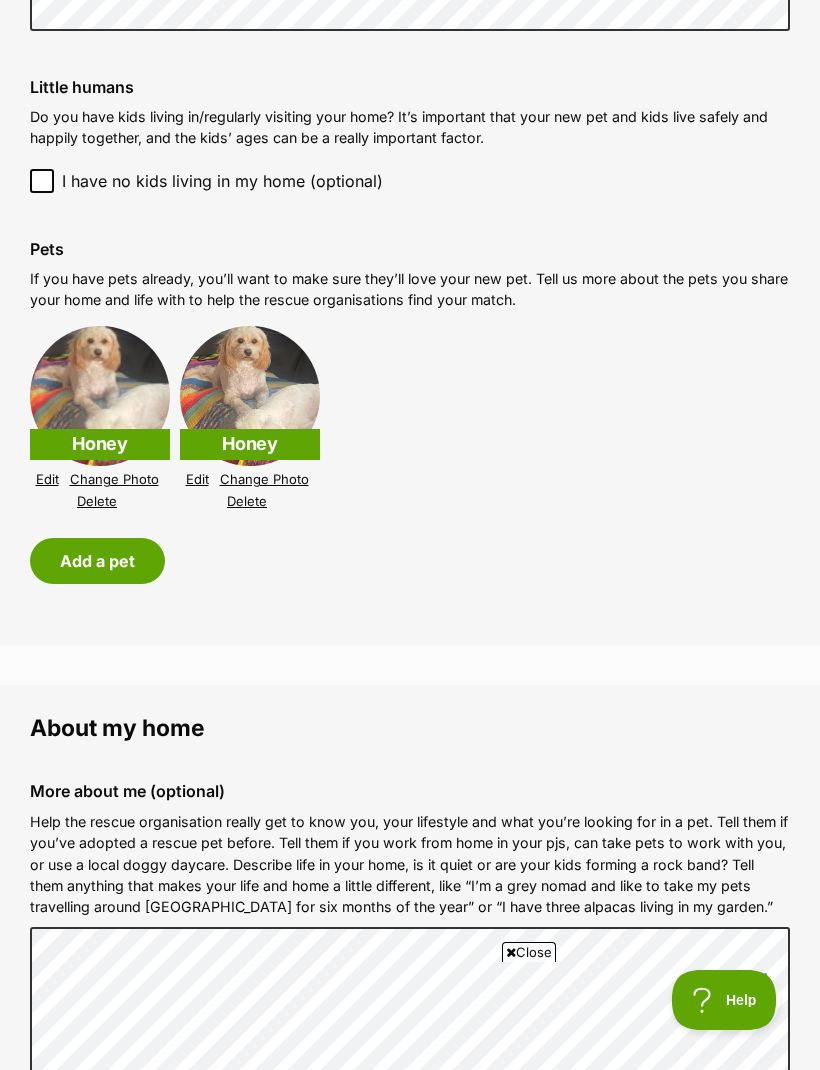 click on "Delete" at bounding box center [97, 501] 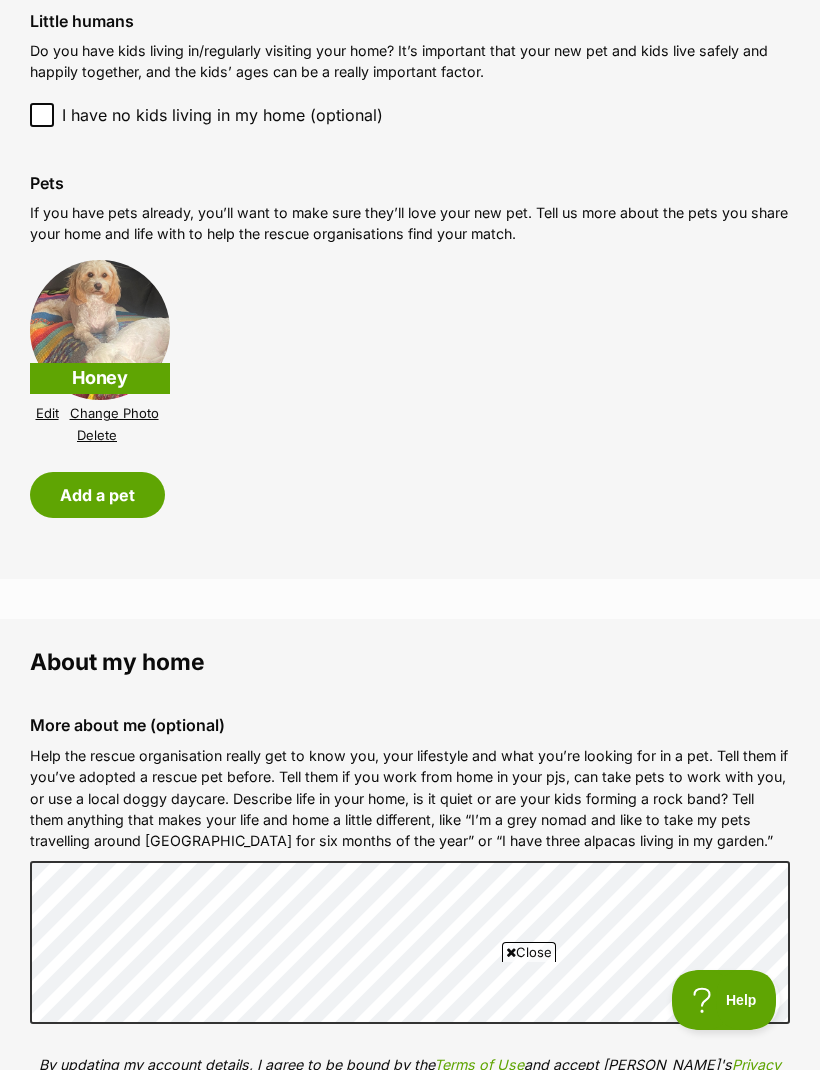 scroll, scrollTop: 0, scrollLeft: 0, axis: both 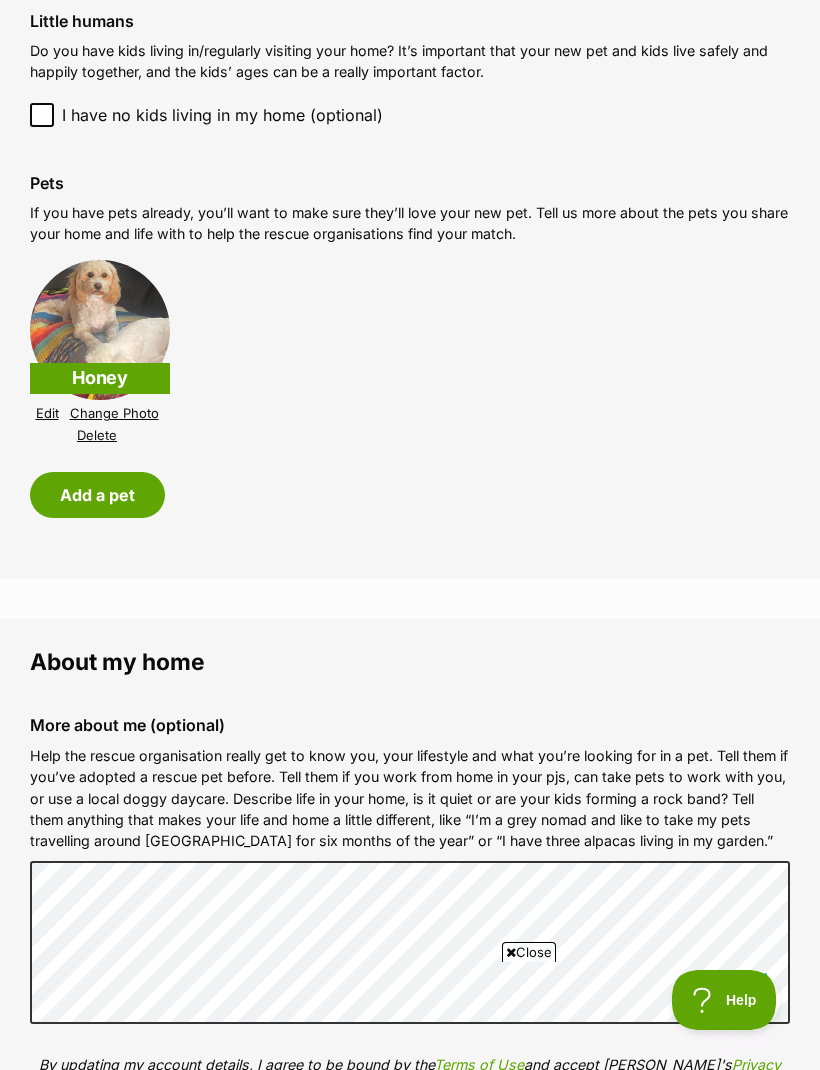 click at bounding box center [100, 330] 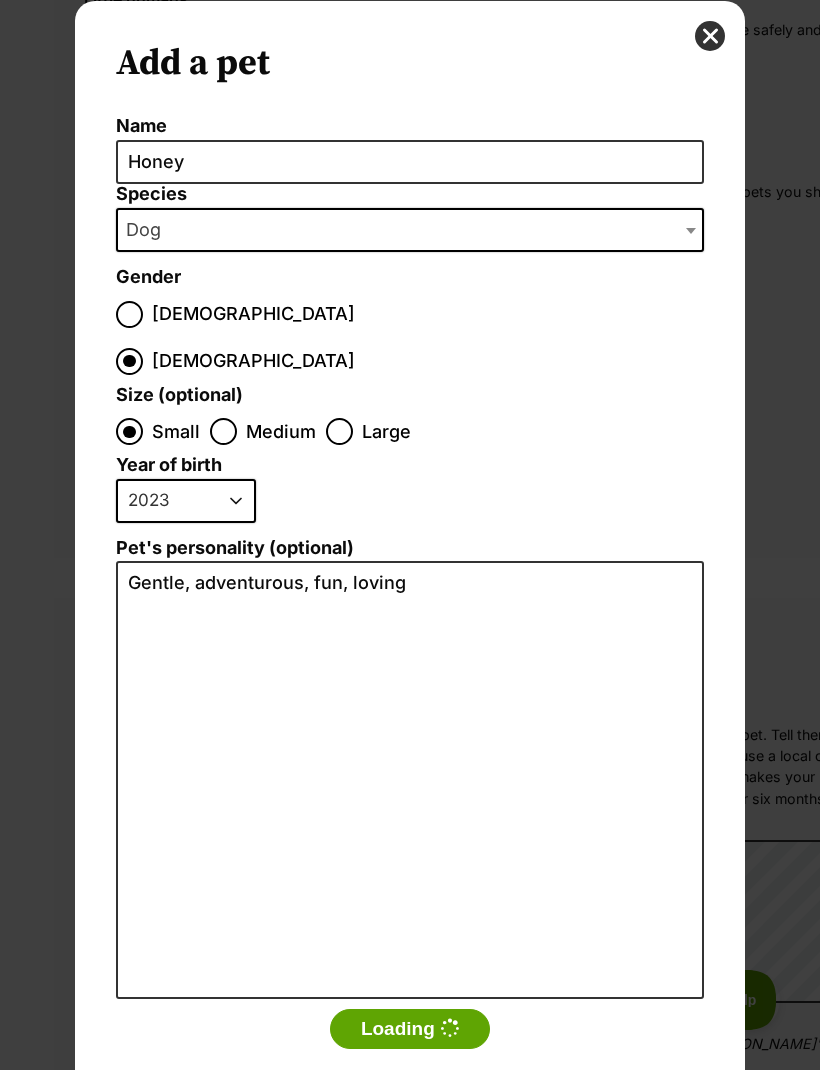 scroll, scrollTop: 0, scrollLeft: 0, axis: both 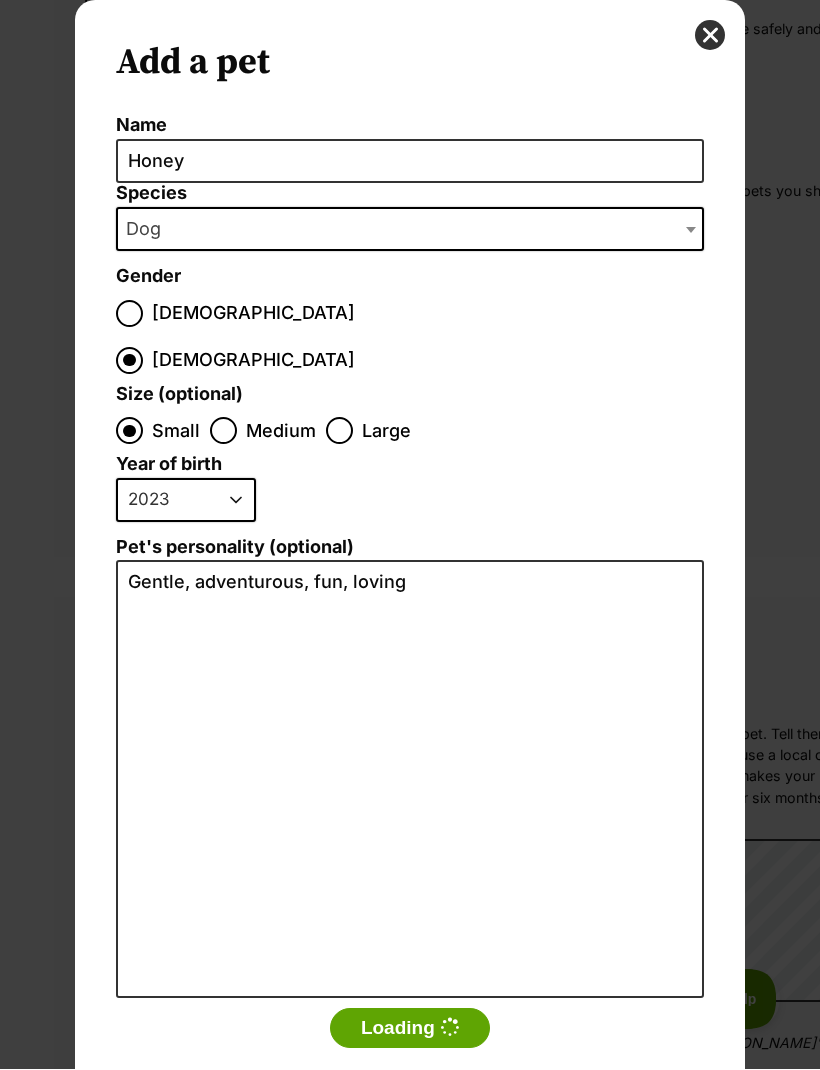 click at bounding box center (710, 36) 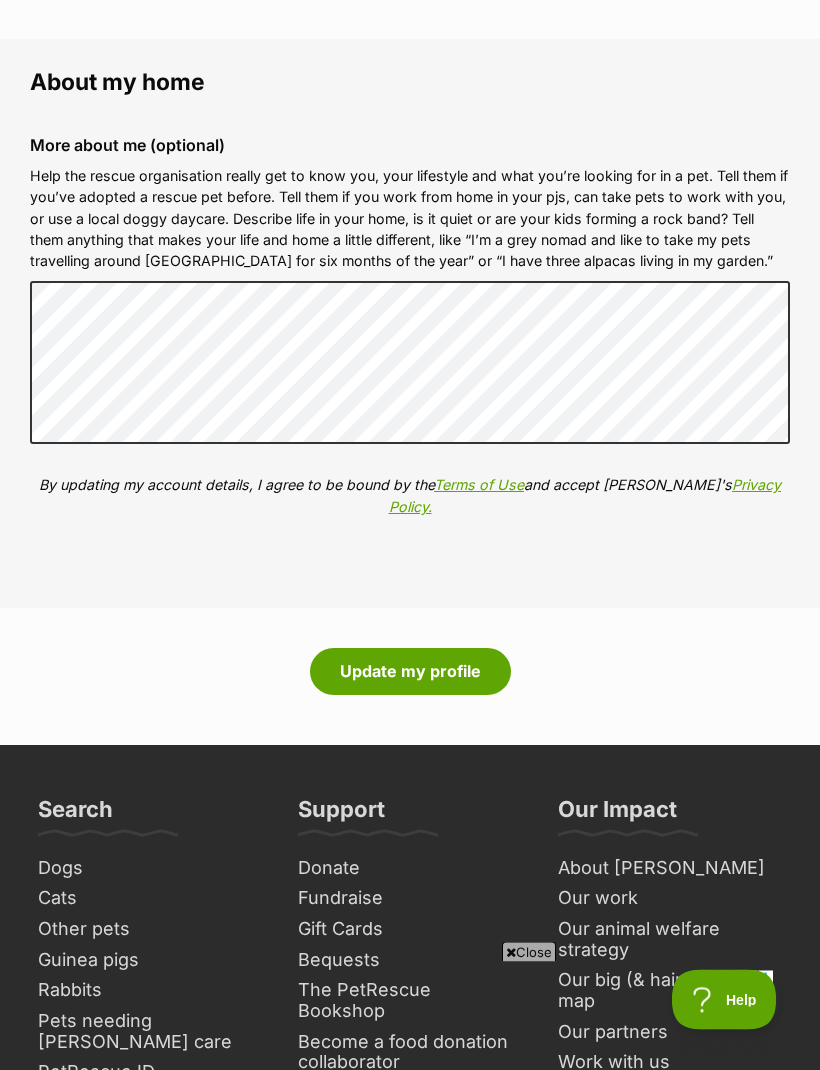 scroll, scrollTop: 2549, scrollLeft: 0, axis: vertical 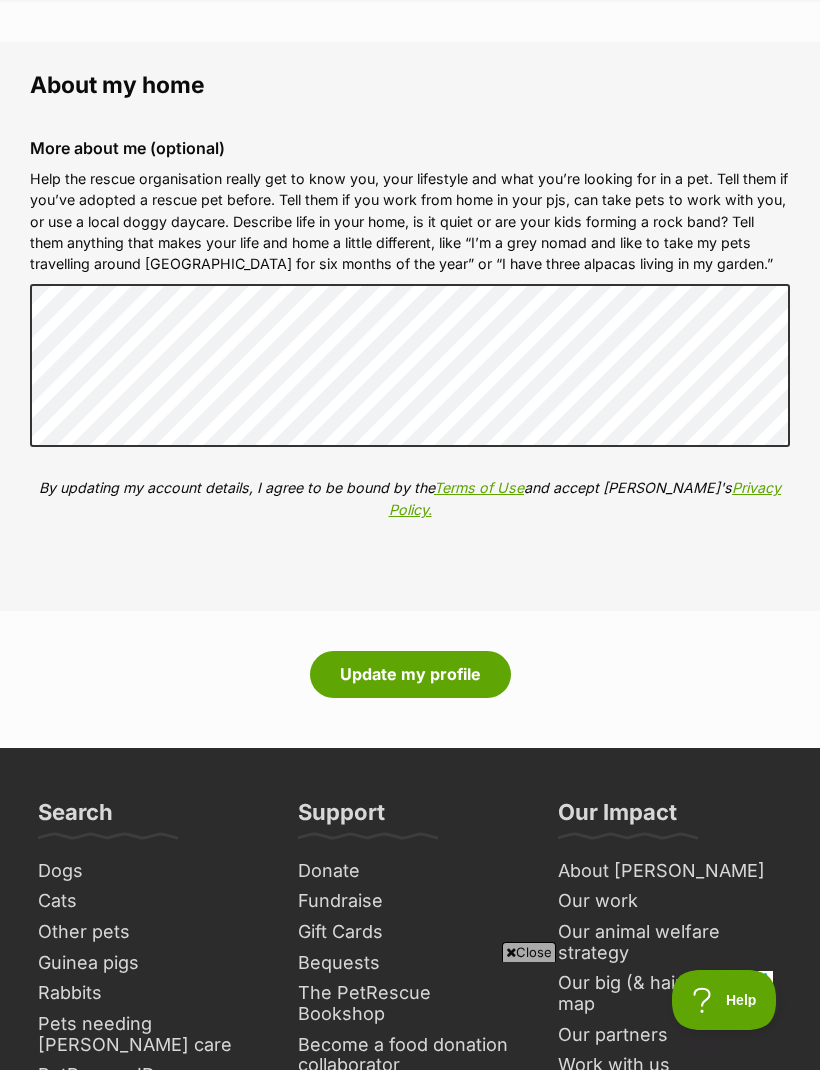 click on "Update my profile" at bounding box center (410, 674) 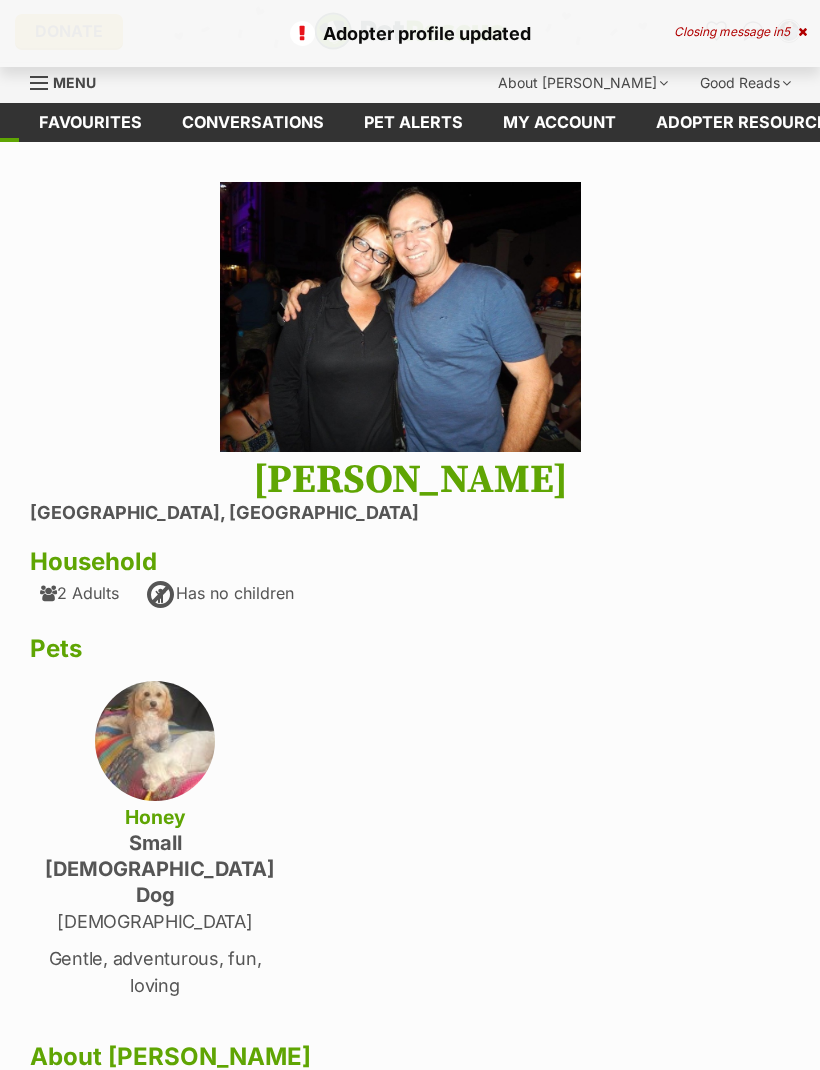 scroll, scrollTop: 0, scrollLeft: 0, axis: both 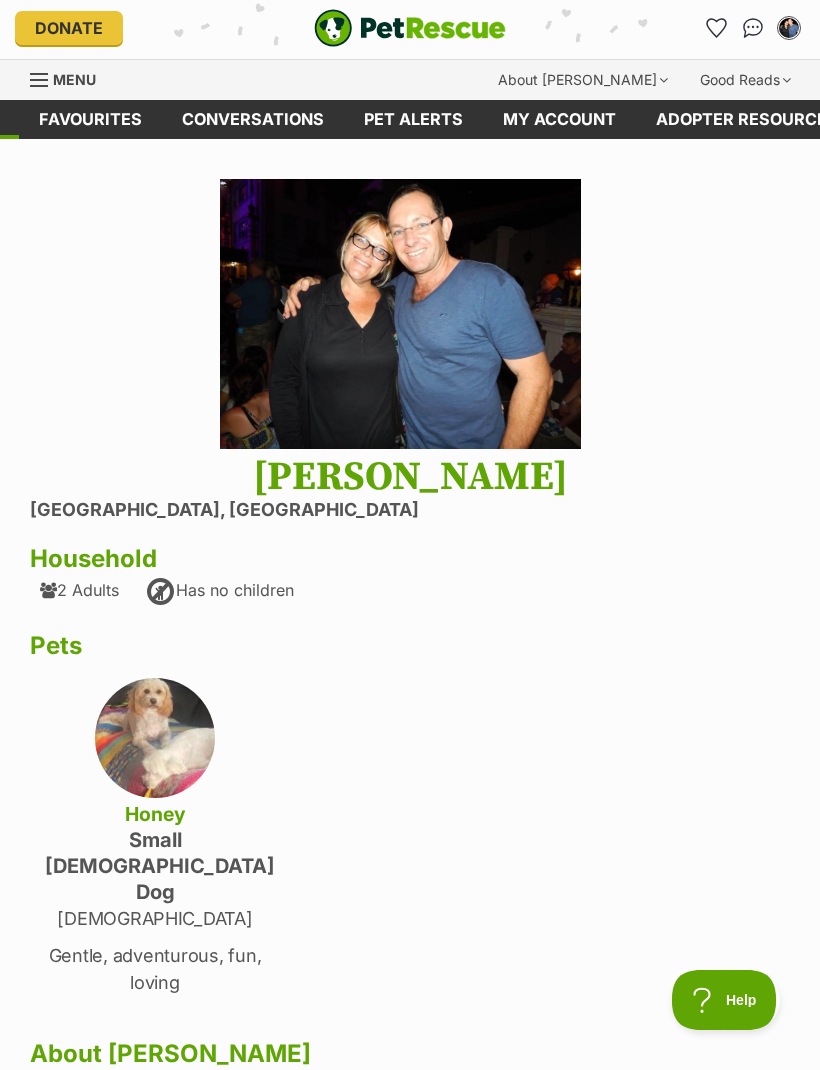 click at bounding box center (400, 314) 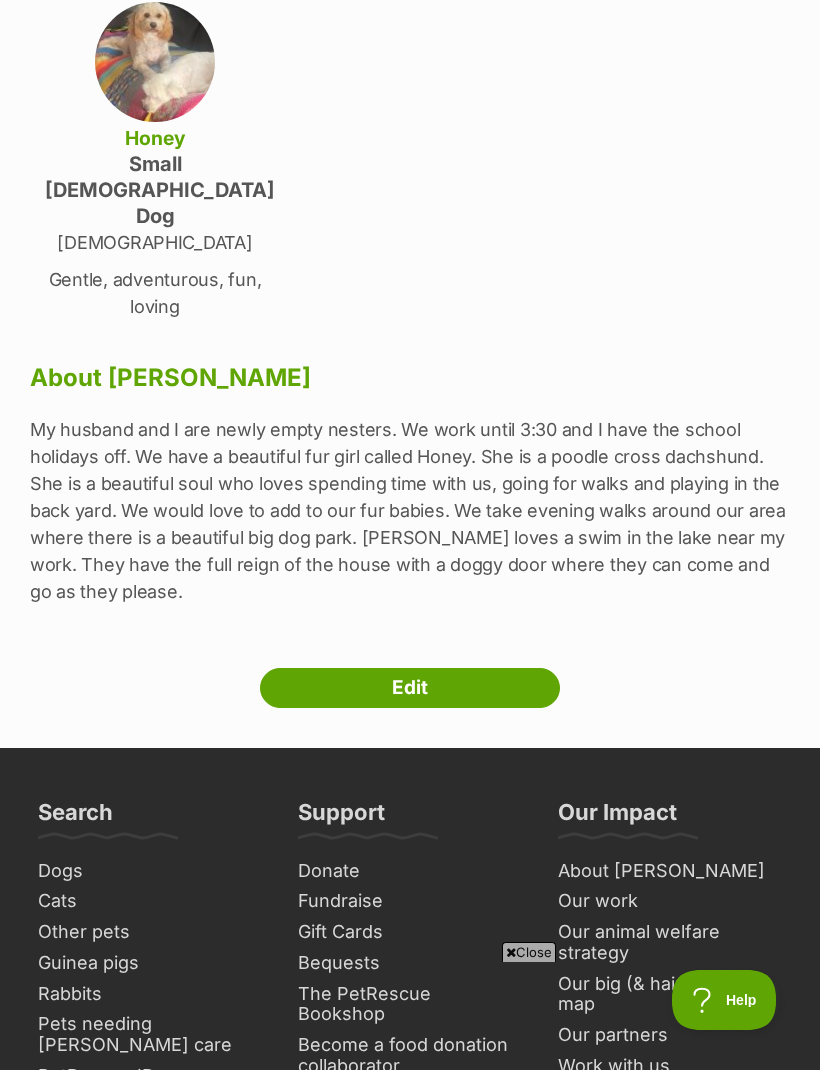 scroll, scrollTop: 722, scrollLeft: 0, axis: vertical 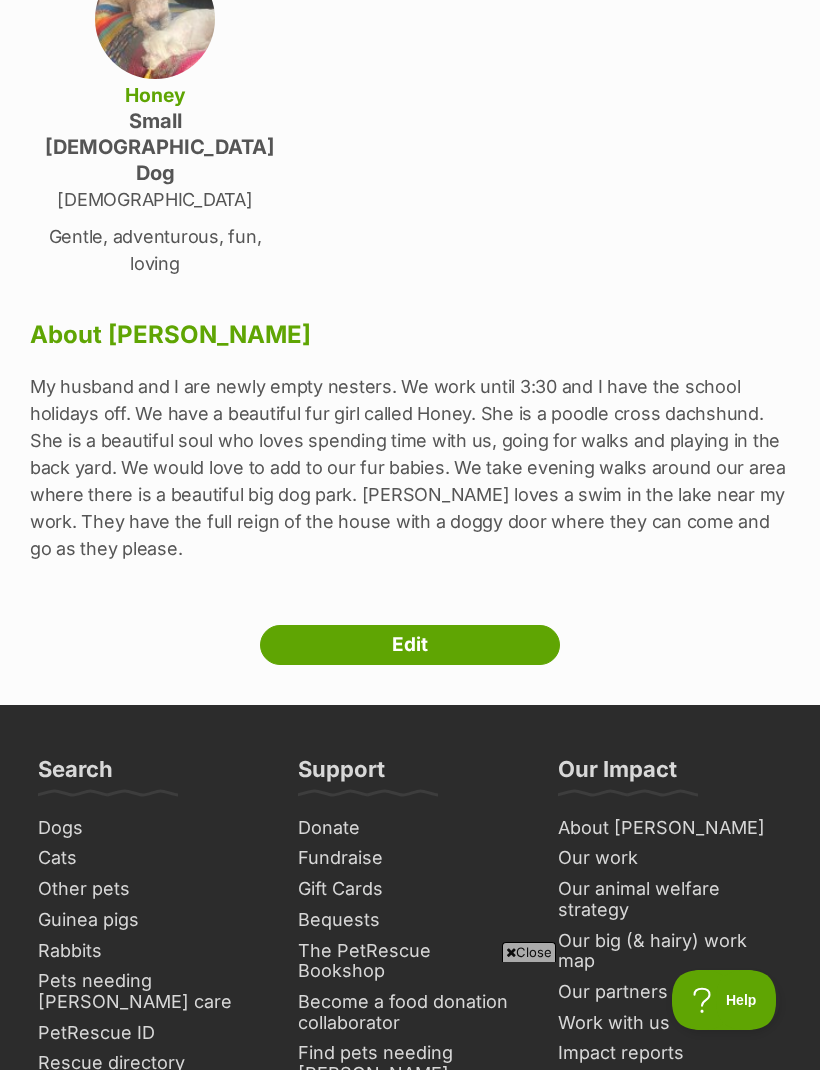 click on "Edit" at bounding box center [410, 645] 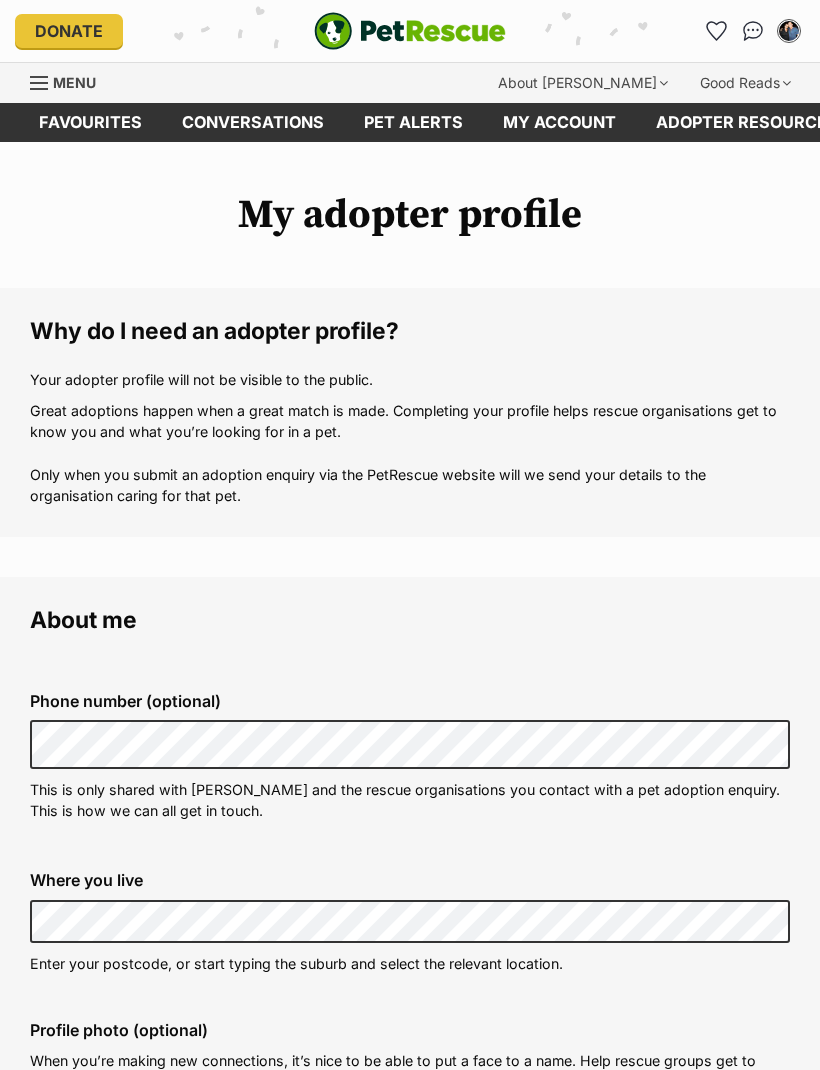 scroll, scrollTop: 0, scrollLeft: 0, axis: both 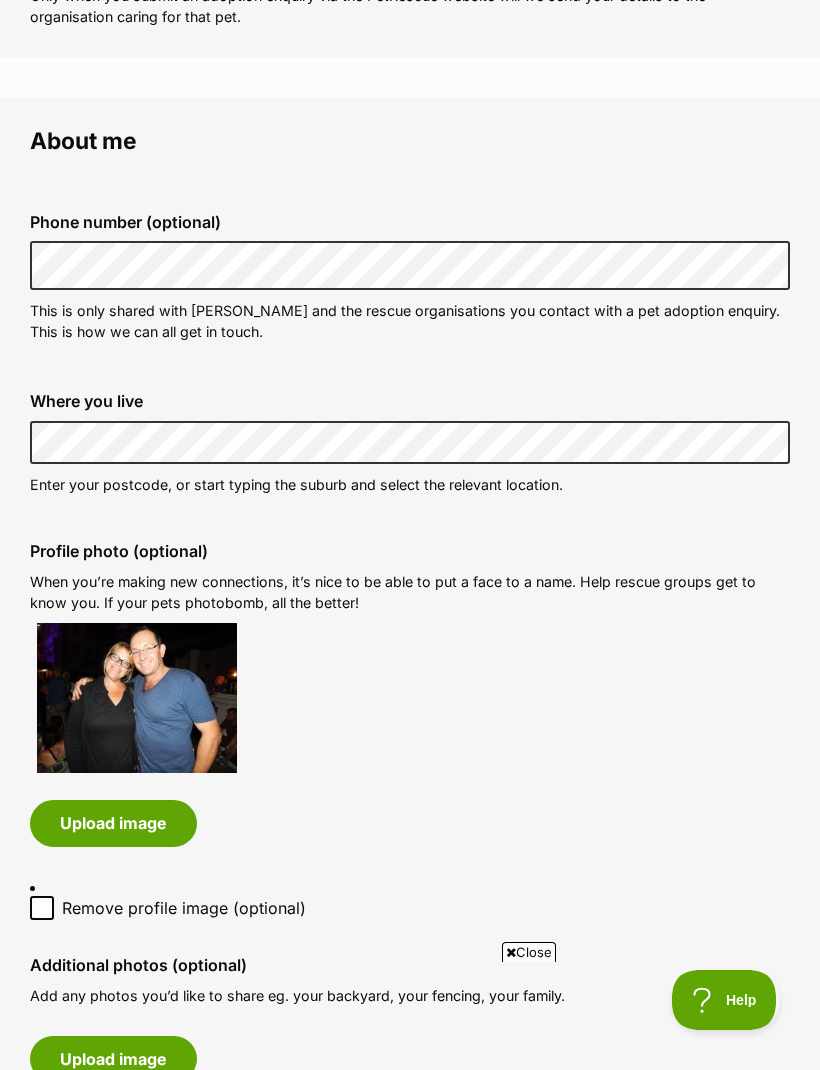 click on "Upload image" at bounding box center (113, 823) 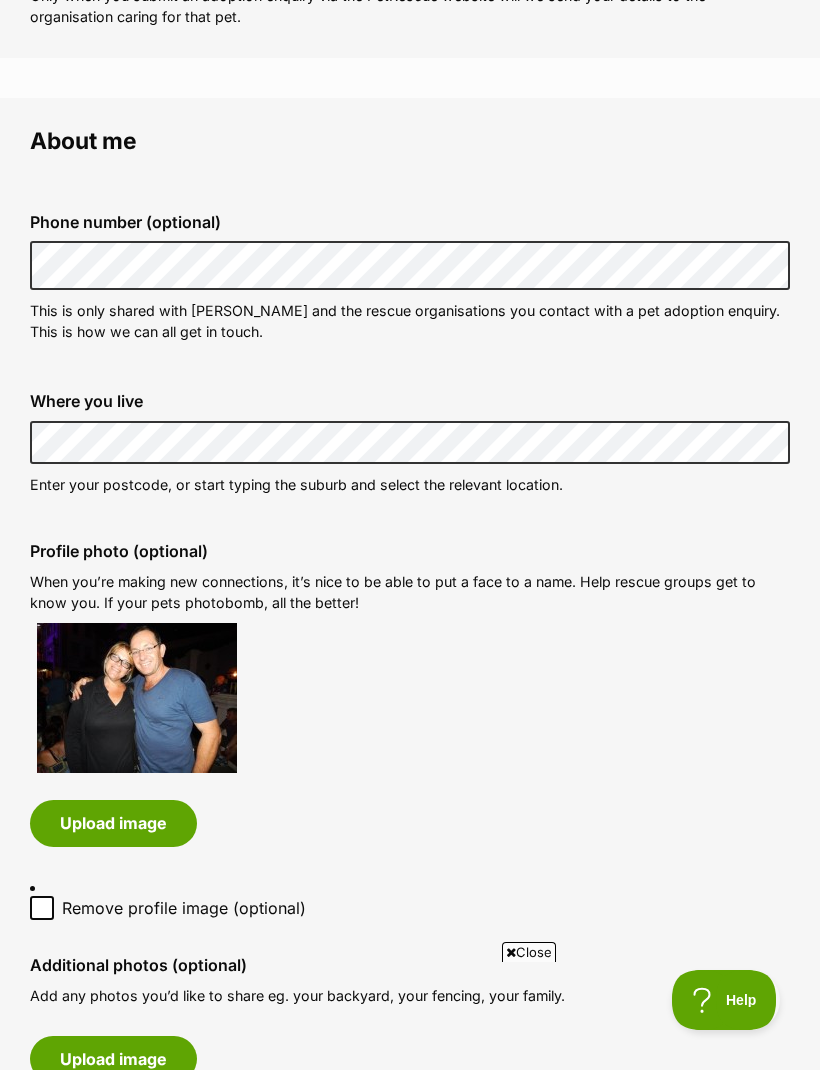 scroll, scrollTop: 0, scrollLeft: 0, axis: both 